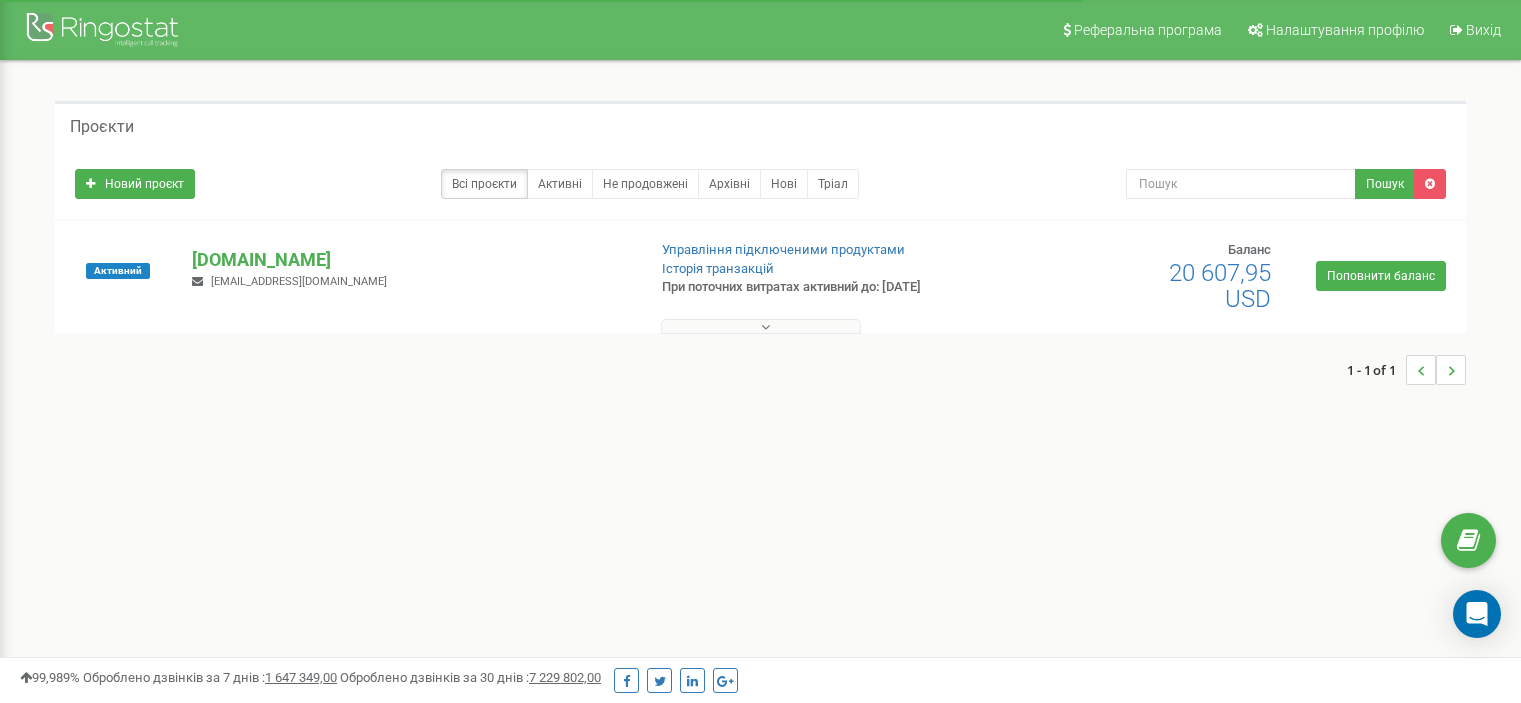 scroll, scrollTop: 0, scrollLeft: 0, axis: both 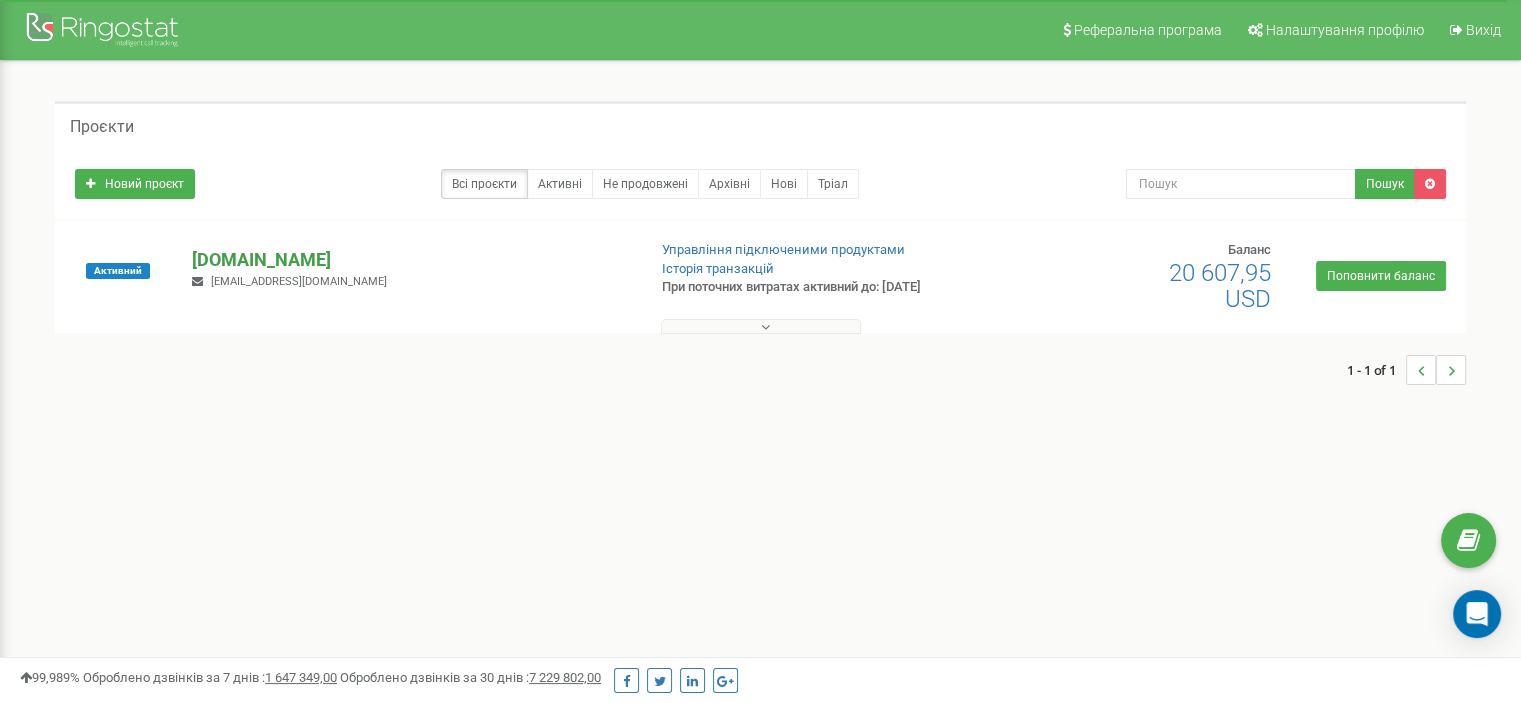 click on "[DOMAIN_NAME]" at bounding box center [410, 260] 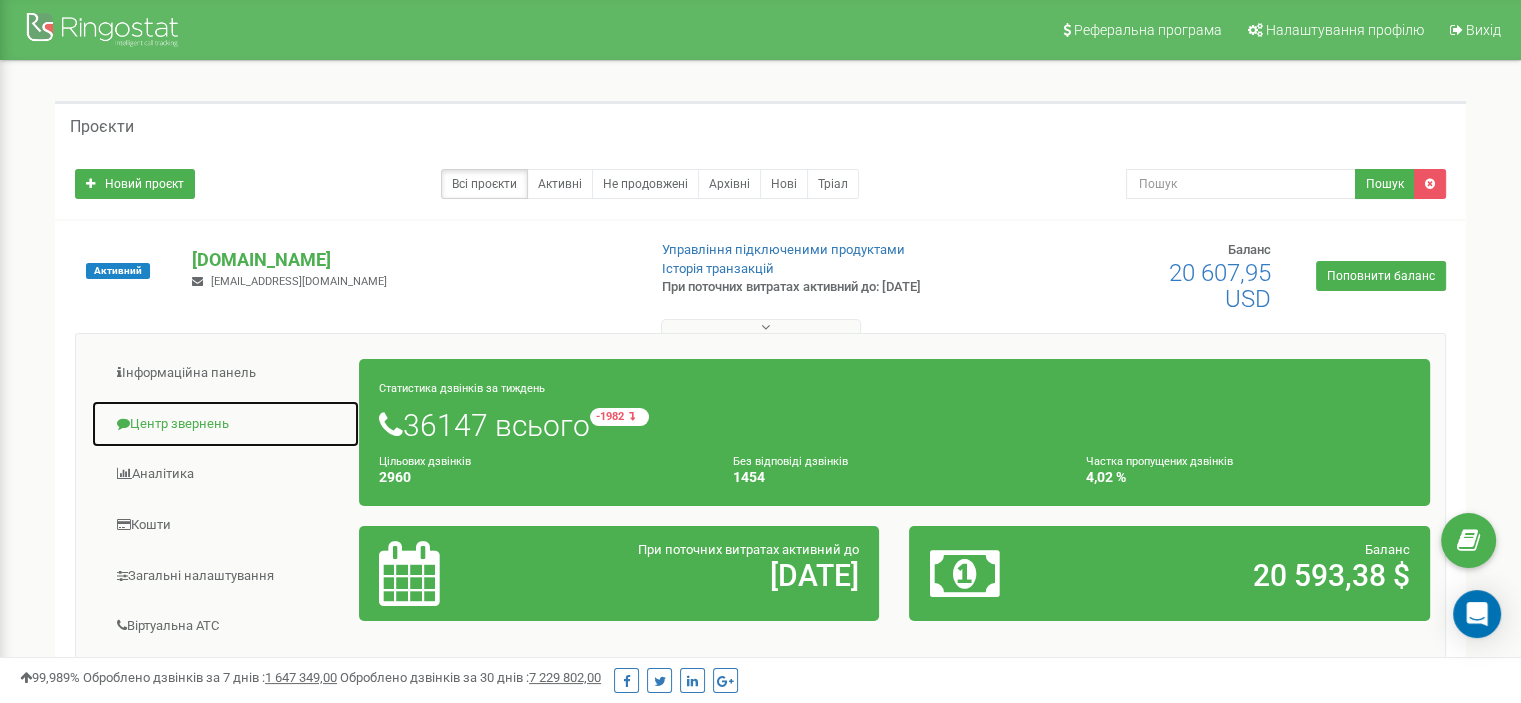 click on "Центр звернень" at bounding box center (225, 424) 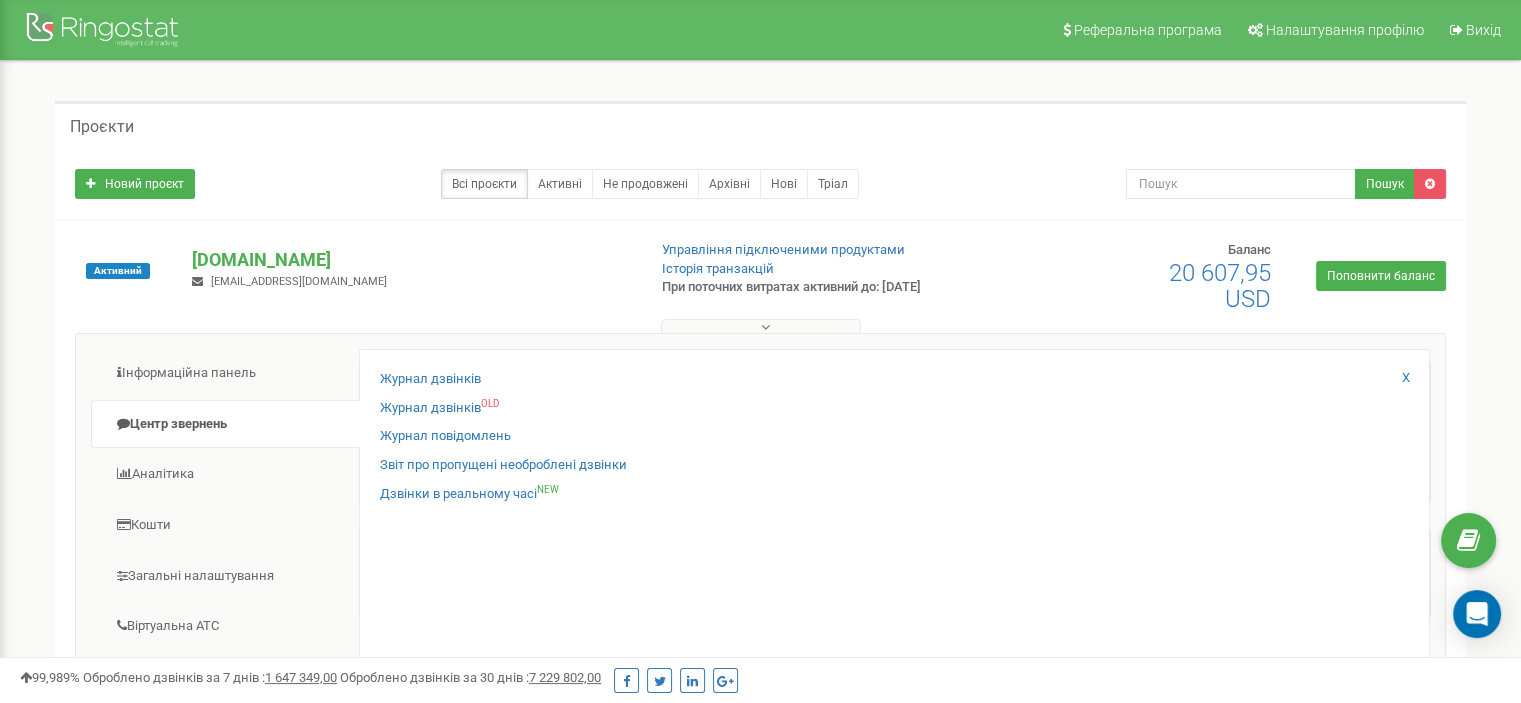 click on "Журнал дзвінків" at bounding box center [894, 384] 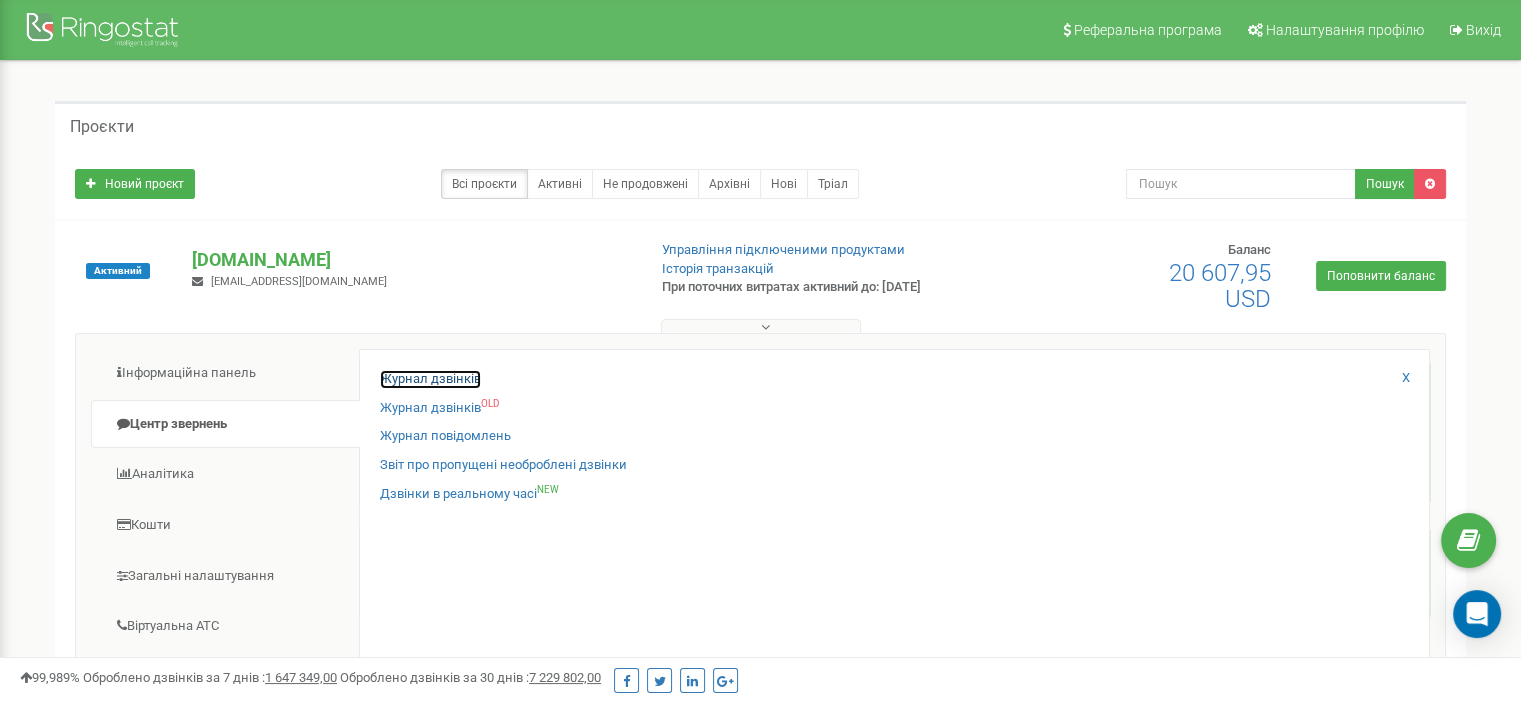 click on "Журнал дзвінків" at bounding box center (430, 379) 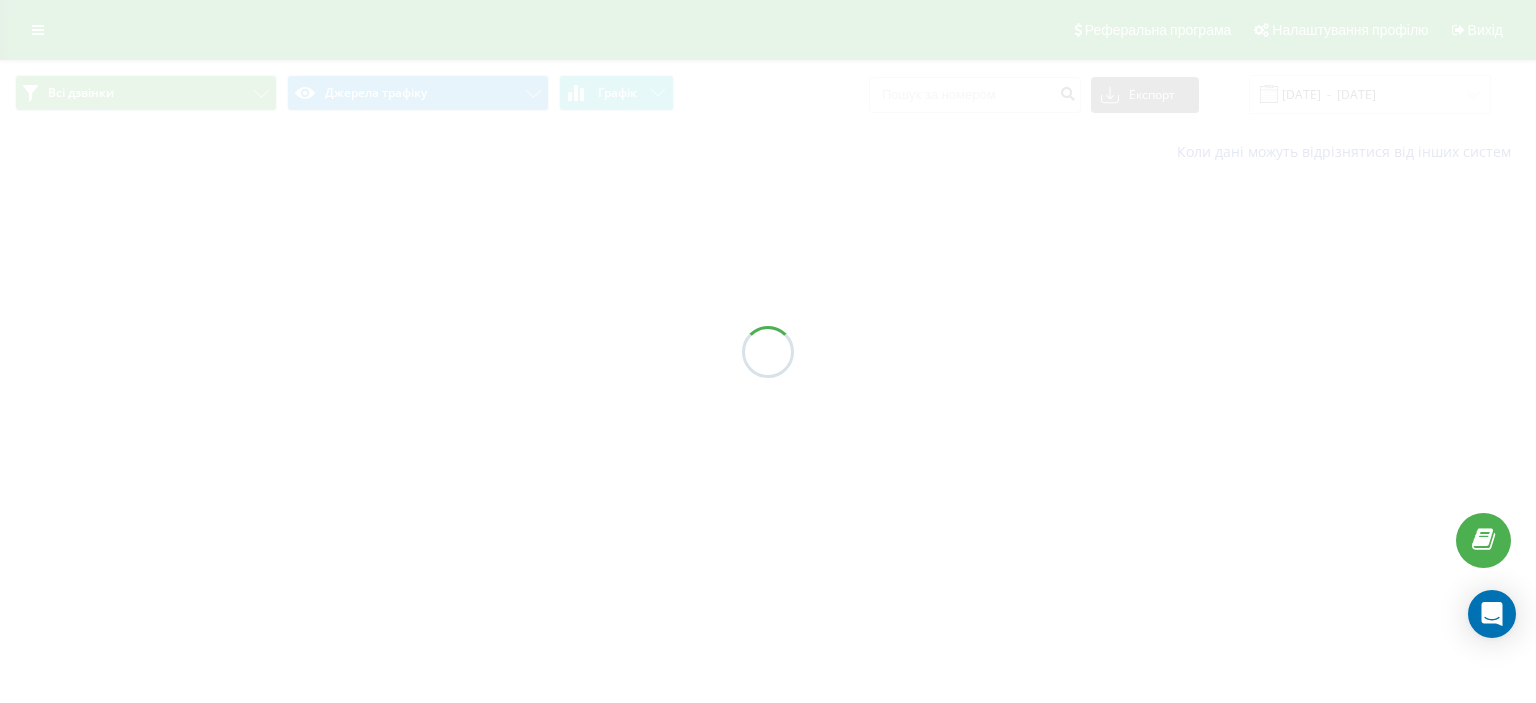 scroll, scrollTop: 0, scrollLeft: 0, axis: both 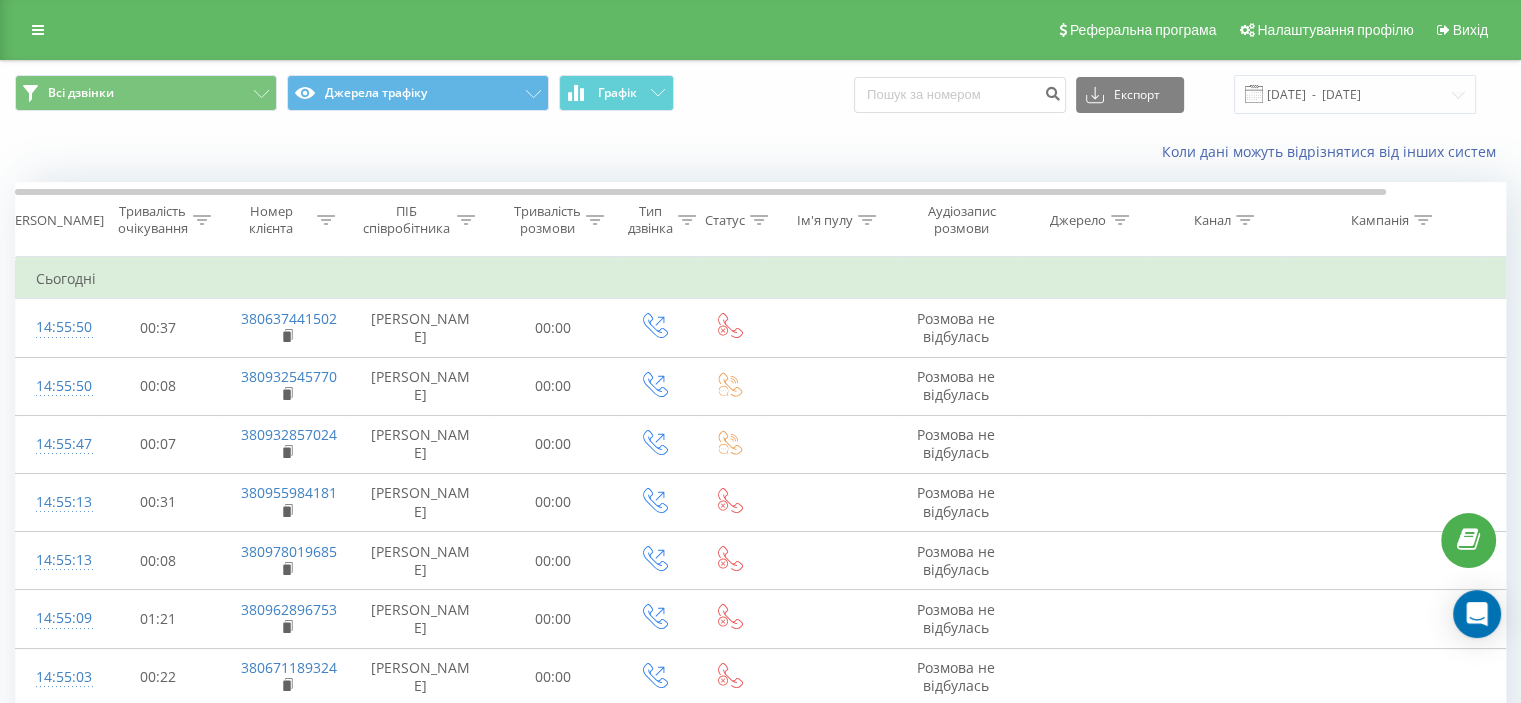 click 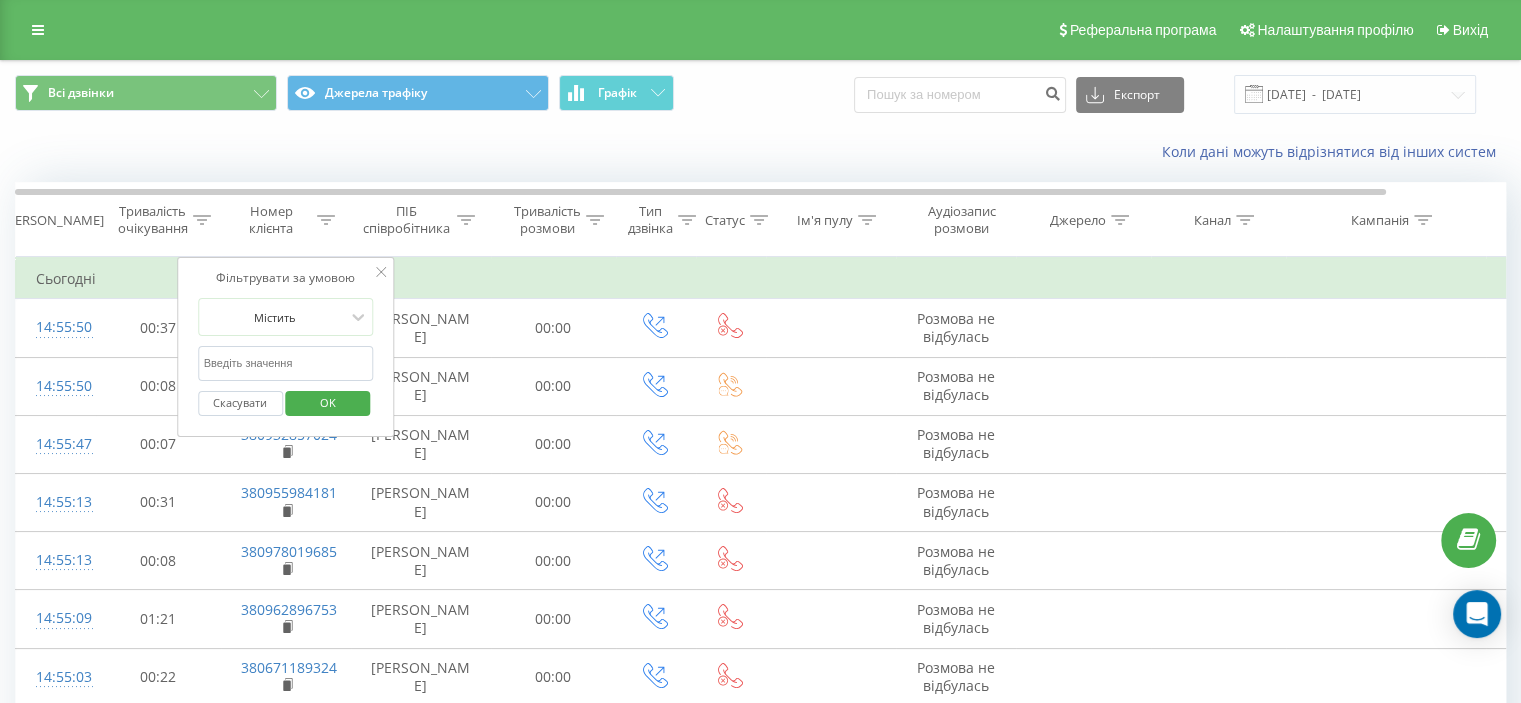 click at bounding box center (286, 363) 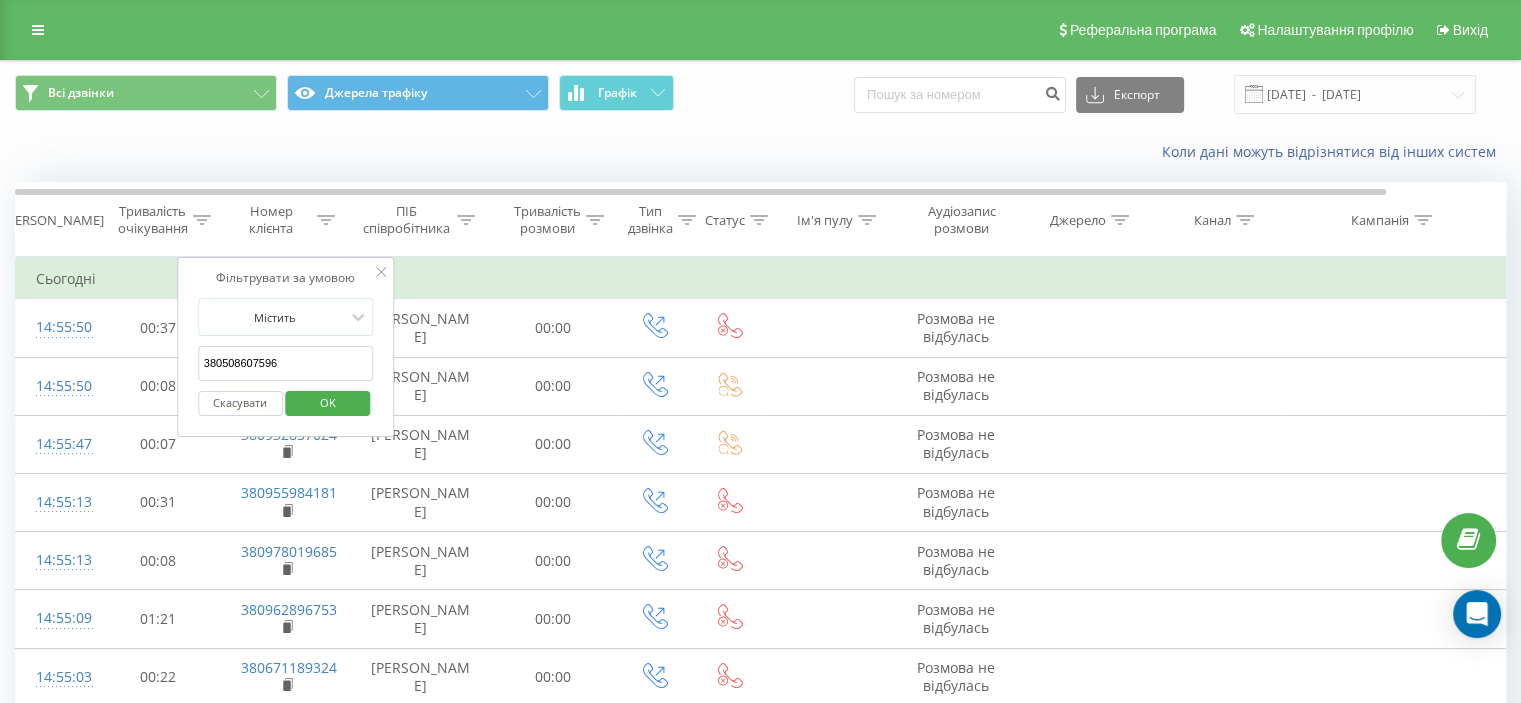 click on "OK" at bounding box center [328, 402] 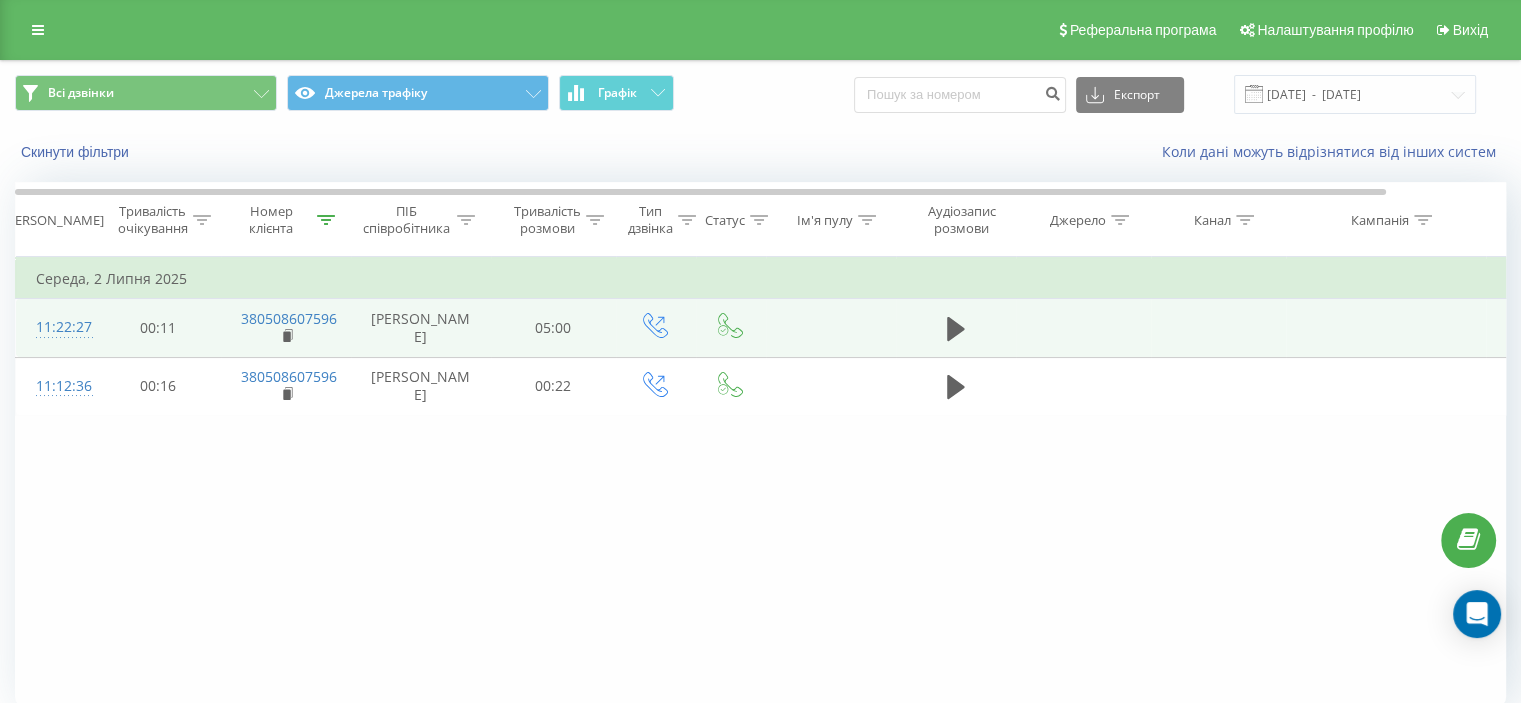 click at bounding box center (956, 328) 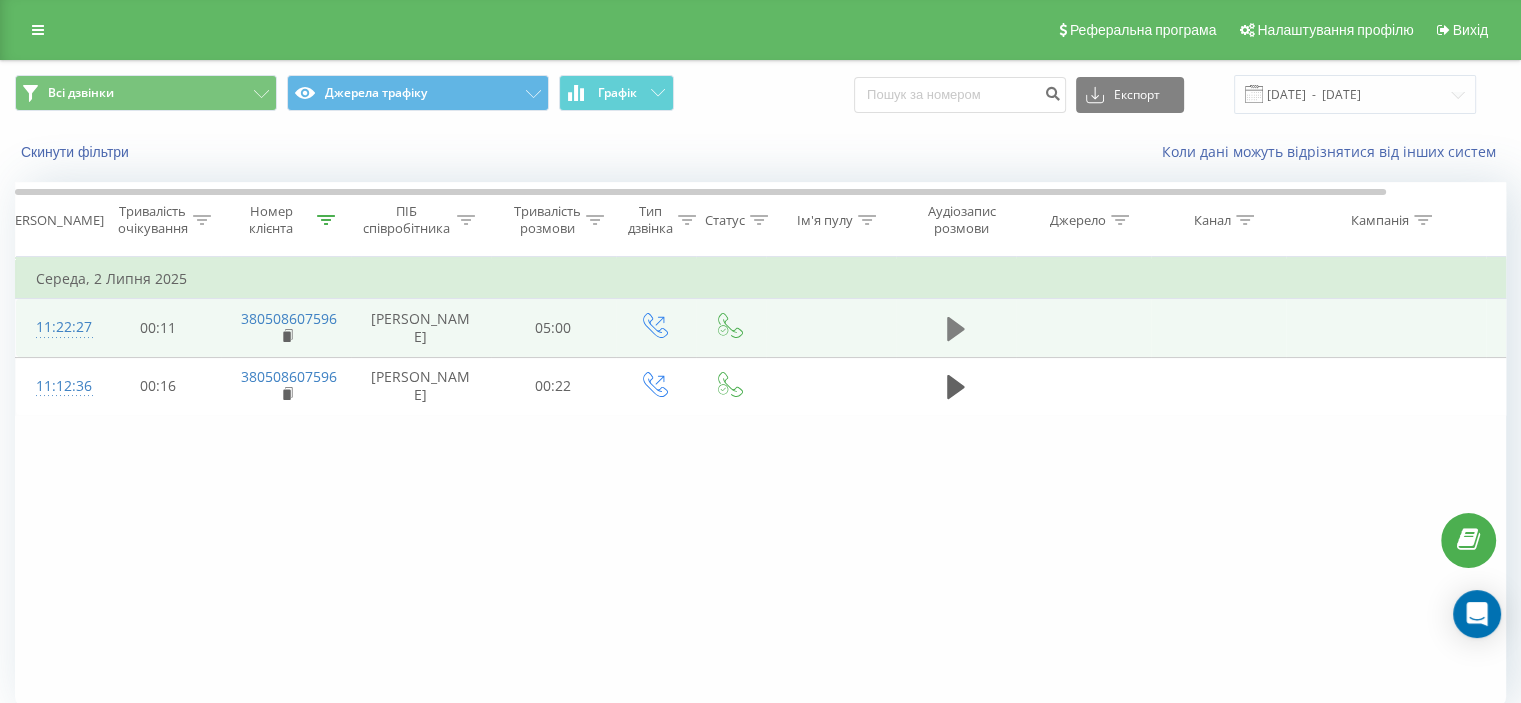 click 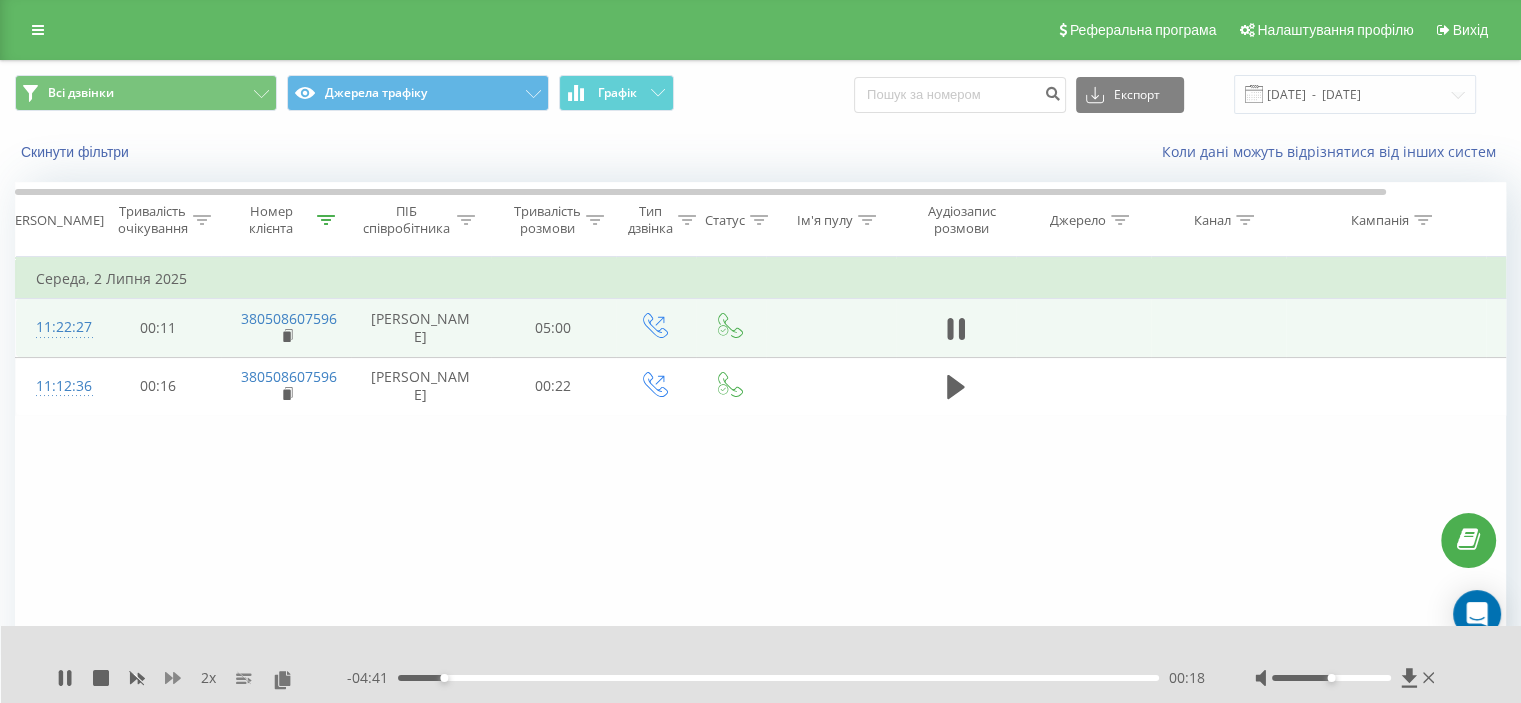 click 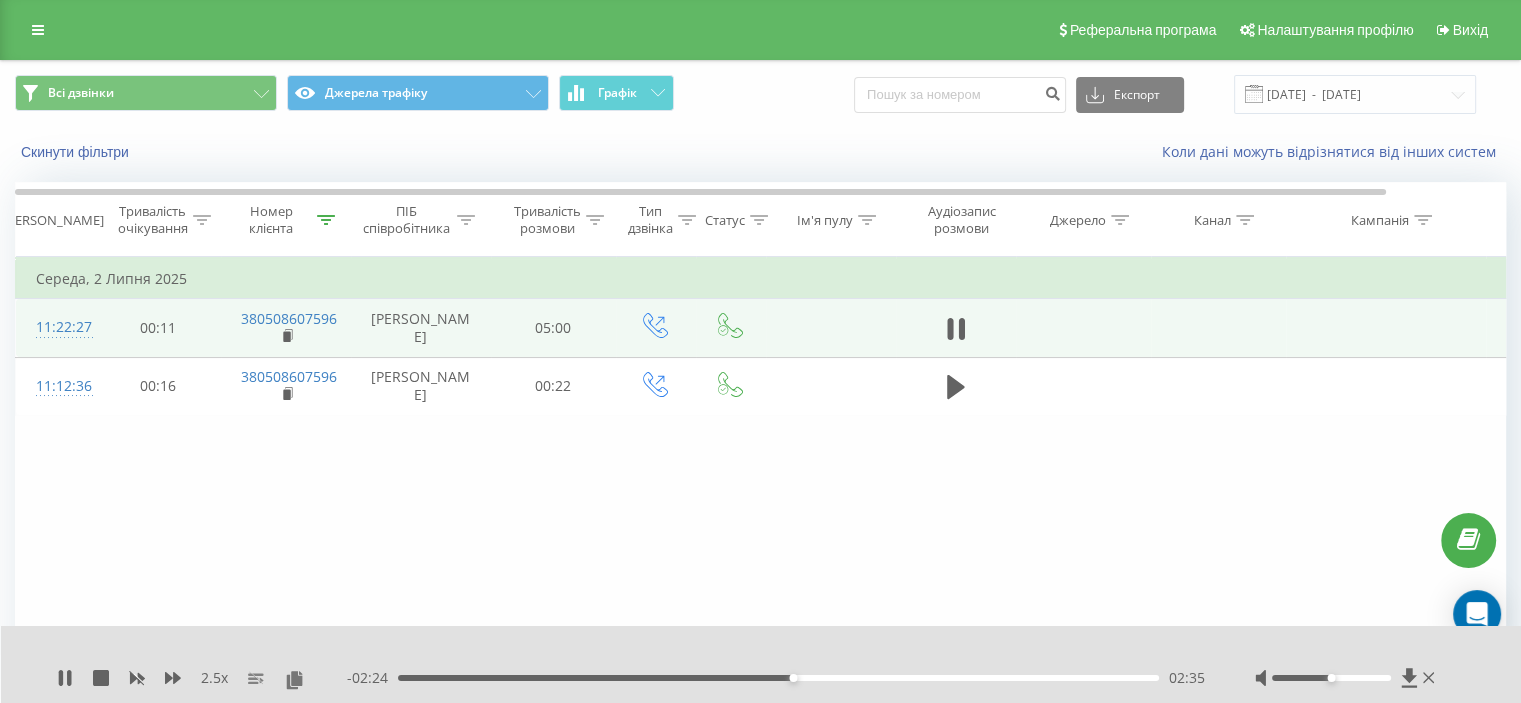 click on "Фільтрувати за умовою Дорівнює Скасувати OK Фільтрувати за умовою Містить 380508607596 Скасувати OK Фільтрувати за умовою Містить Скасувати OK Фільтрувати за умовою Дорівнює Скасувати OK Фільтрувати за умовою Дорівнює Введіть значення Скасувати OK Фільтрувати за умовою Дорівнює Введіть значення Скасувати OK Фільтрувати за умовою Містить Скасувати OK Фільтрувати за умовою Містить Скасувати OK Фільтрувати за умовою Містить Скасувати OK Фільтрувати за умовою Містить Скасувати OK Фільтрувати за умовою Містить Скасувати OK [DATE]  11:22:27 00:11 380508607596 05:00         00:16" at bounding box center [760, 482] 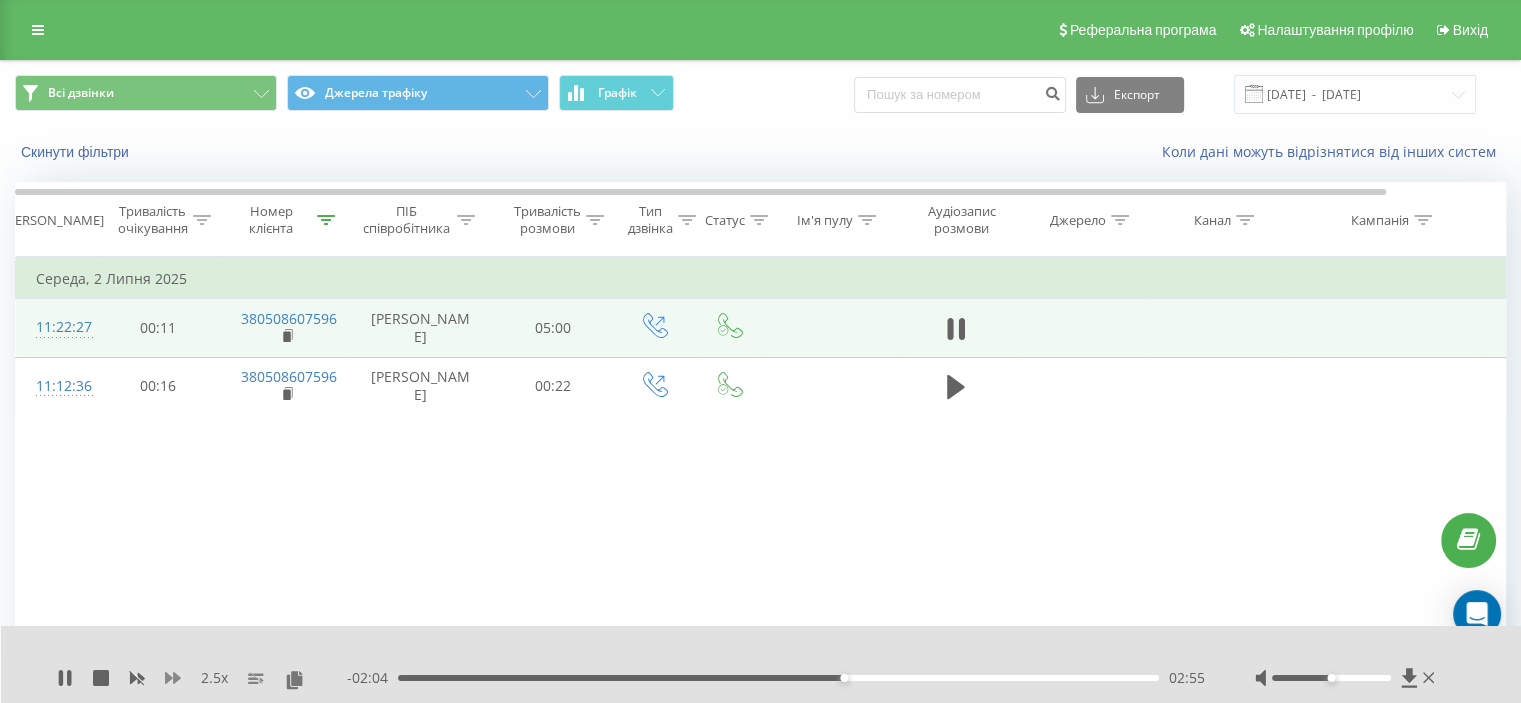 click 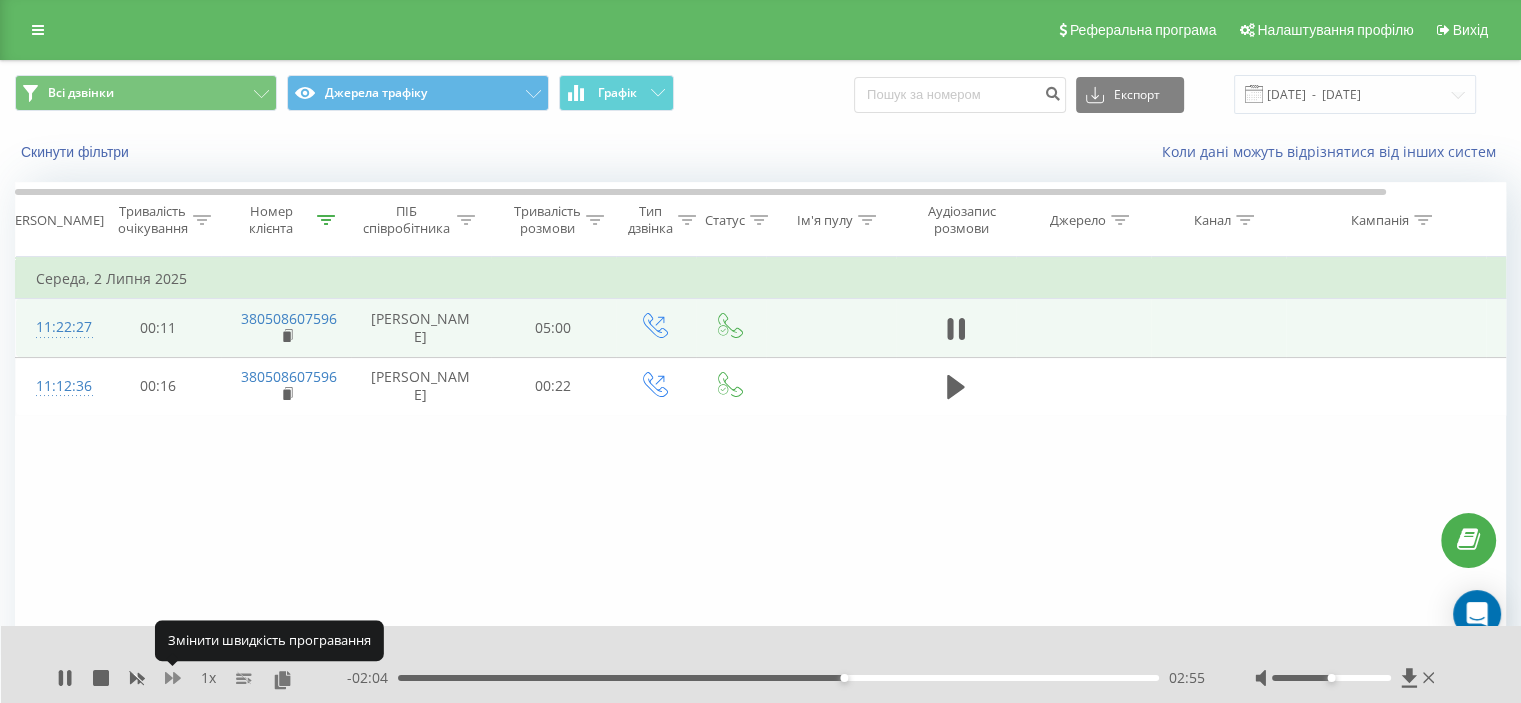 click 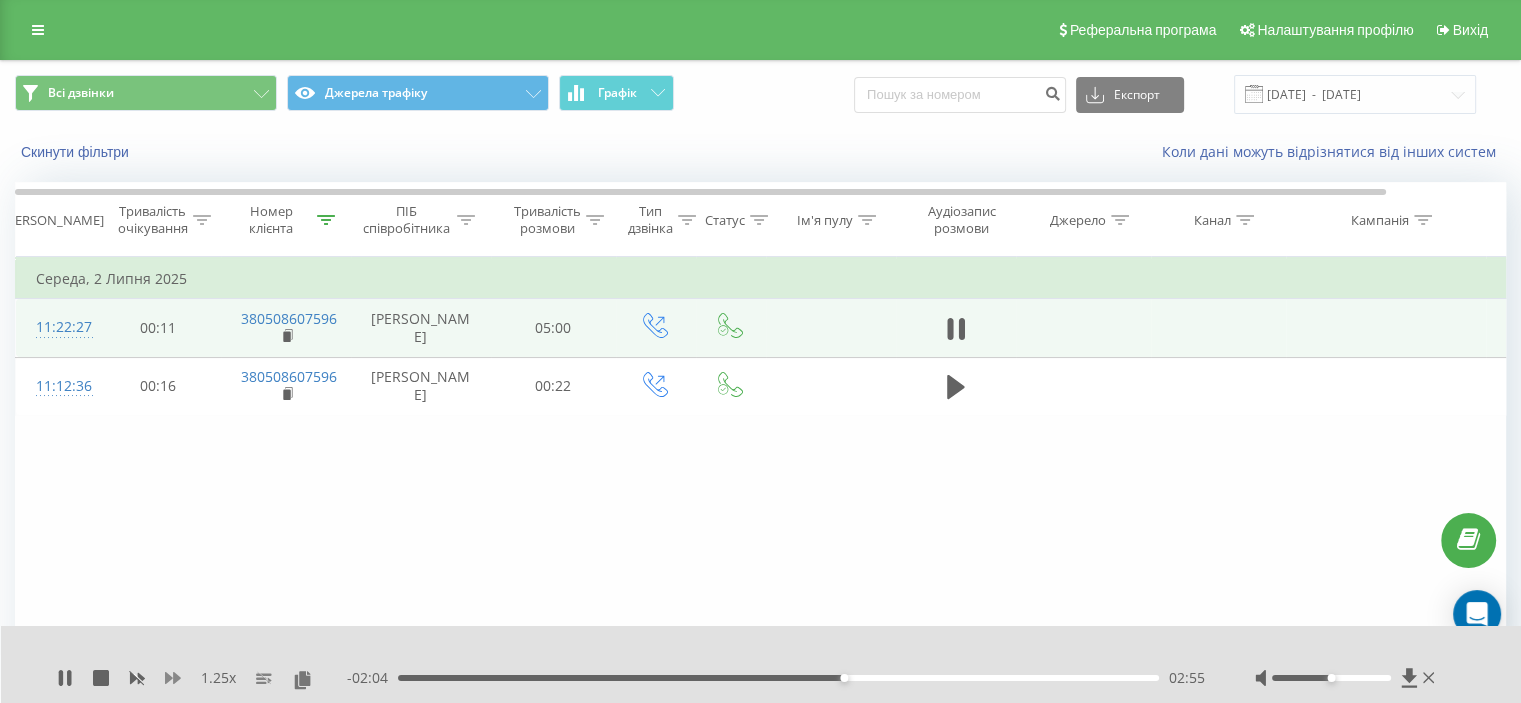 click 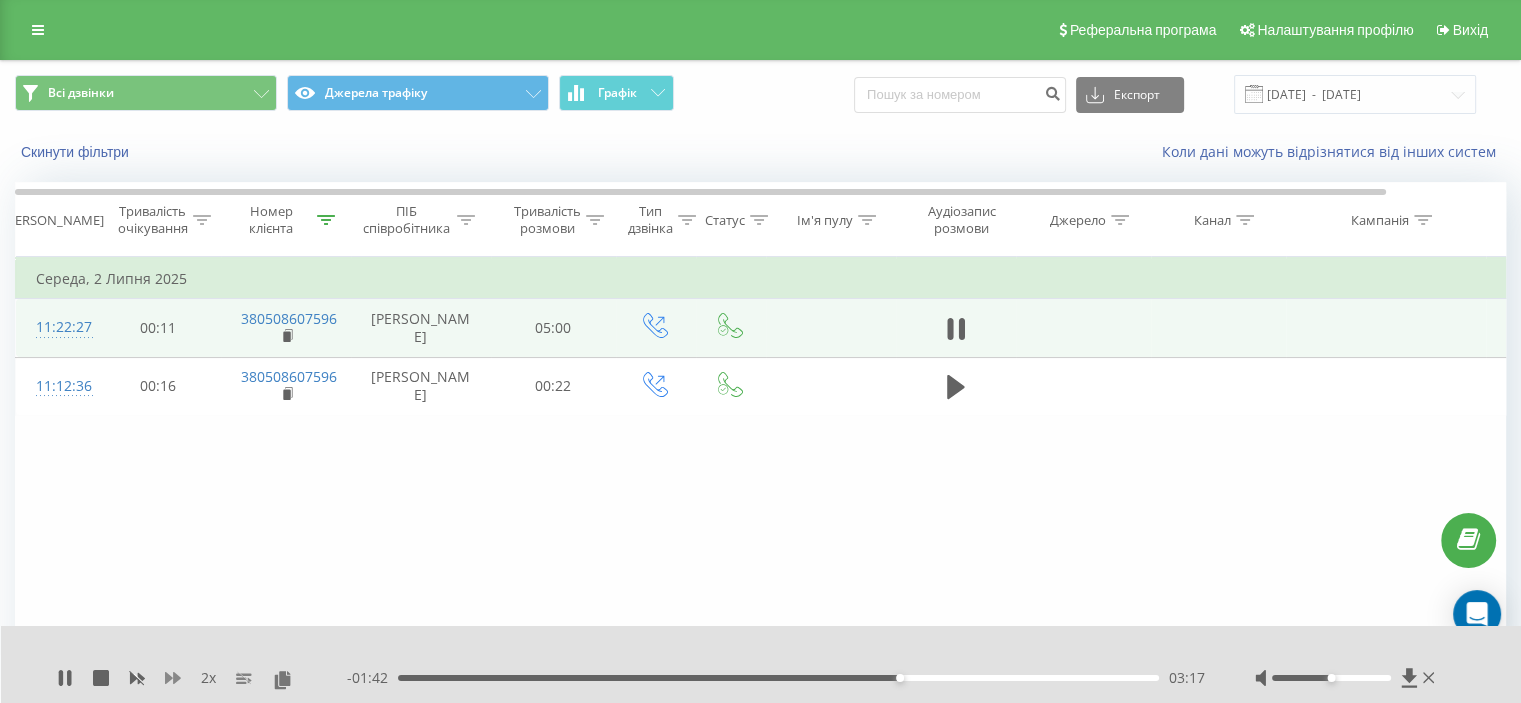 click 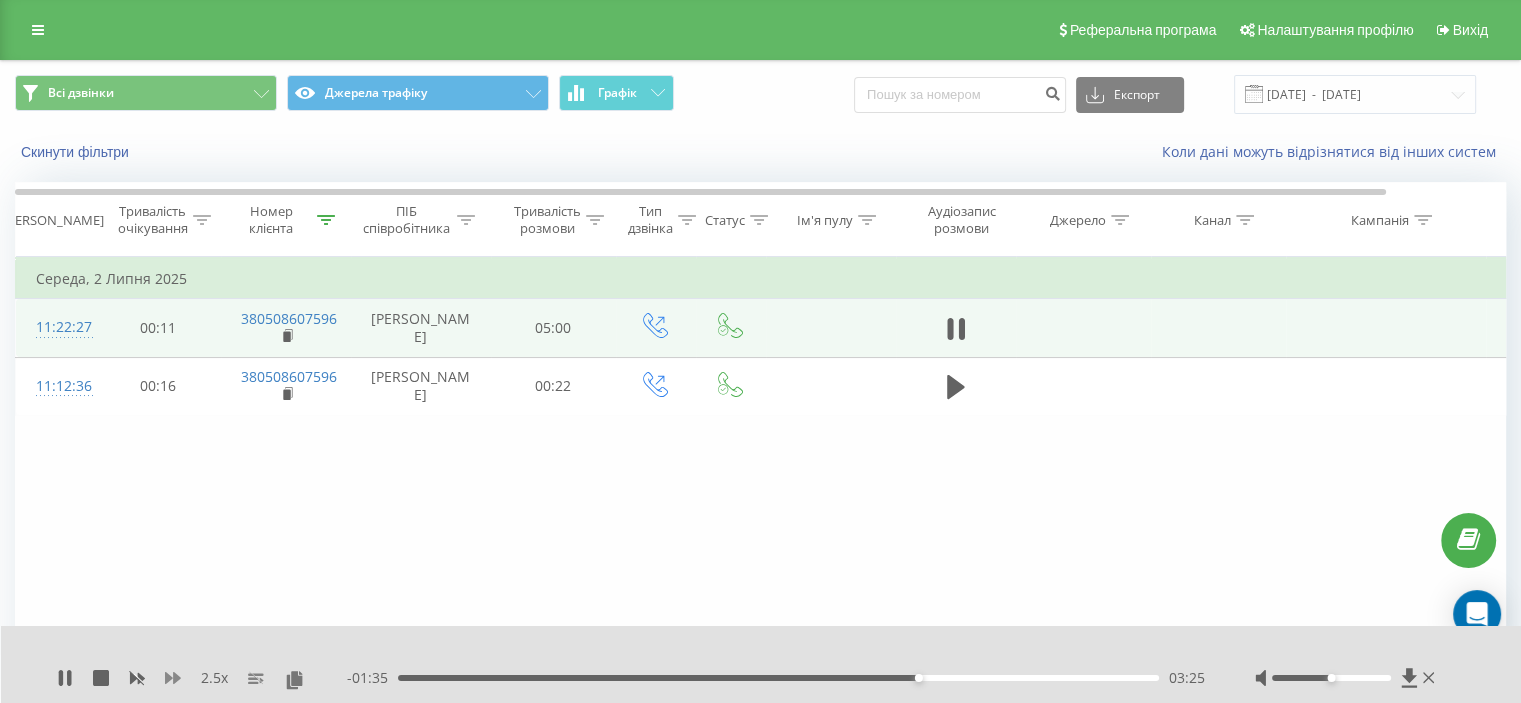 drag, startPoint x: 164, startPoint y: 679, endPoint x: 174, endPoint y: 678, distance: 10.049875 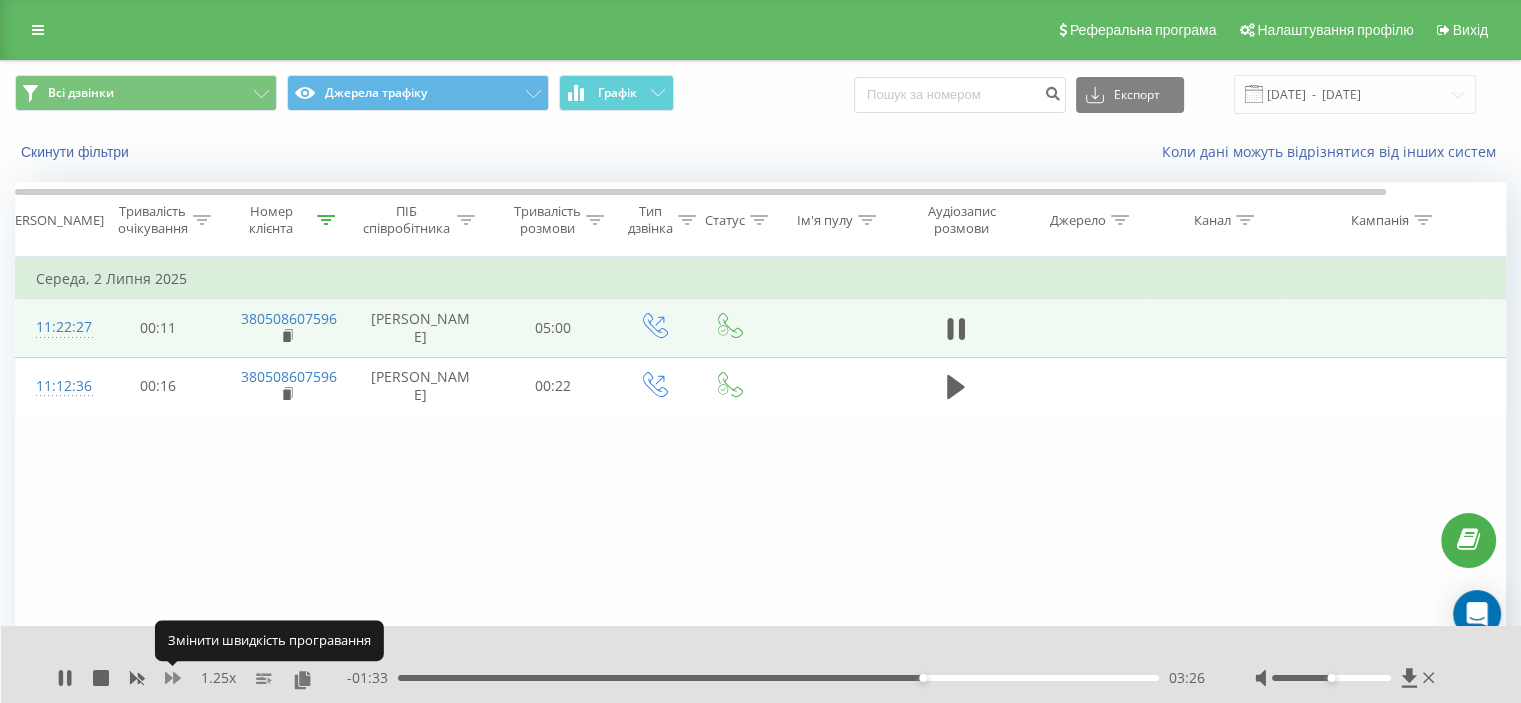 click 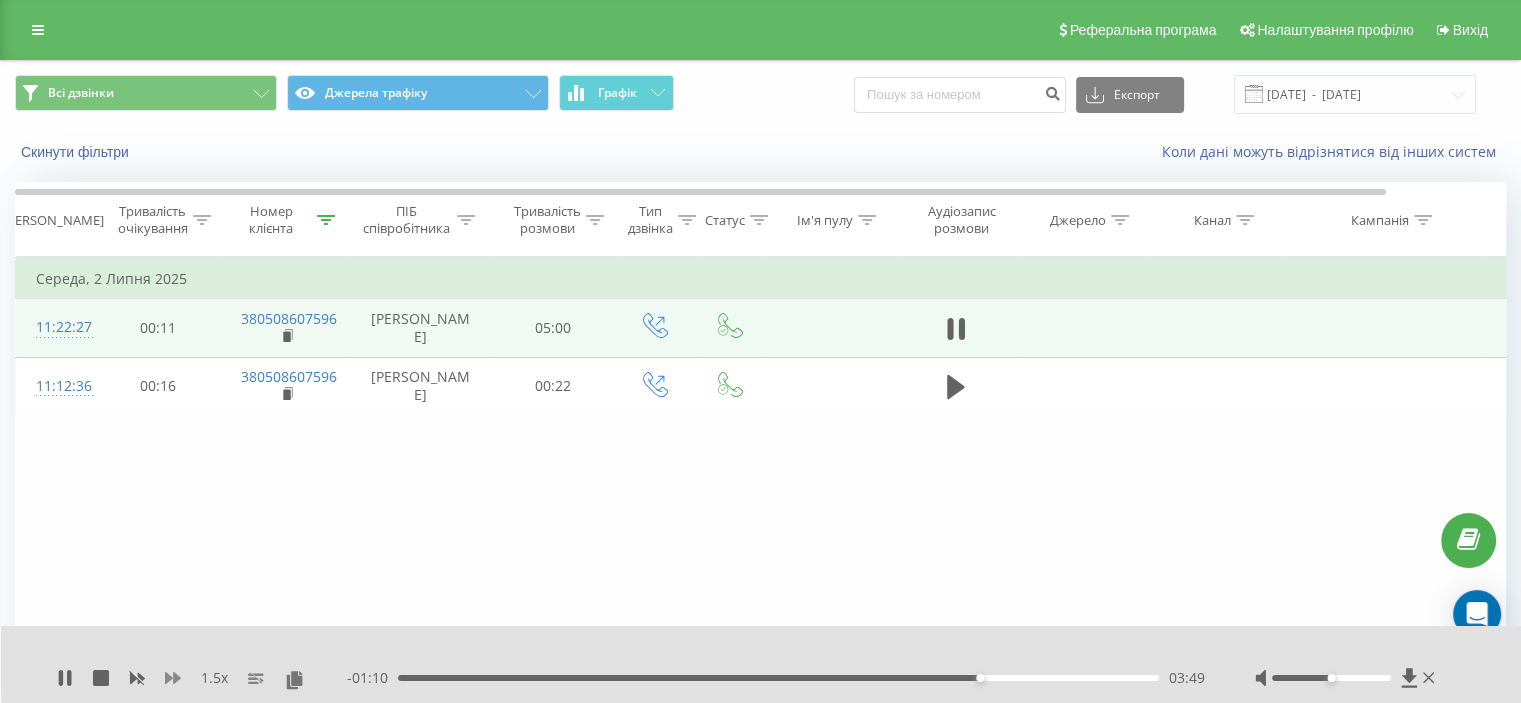 click 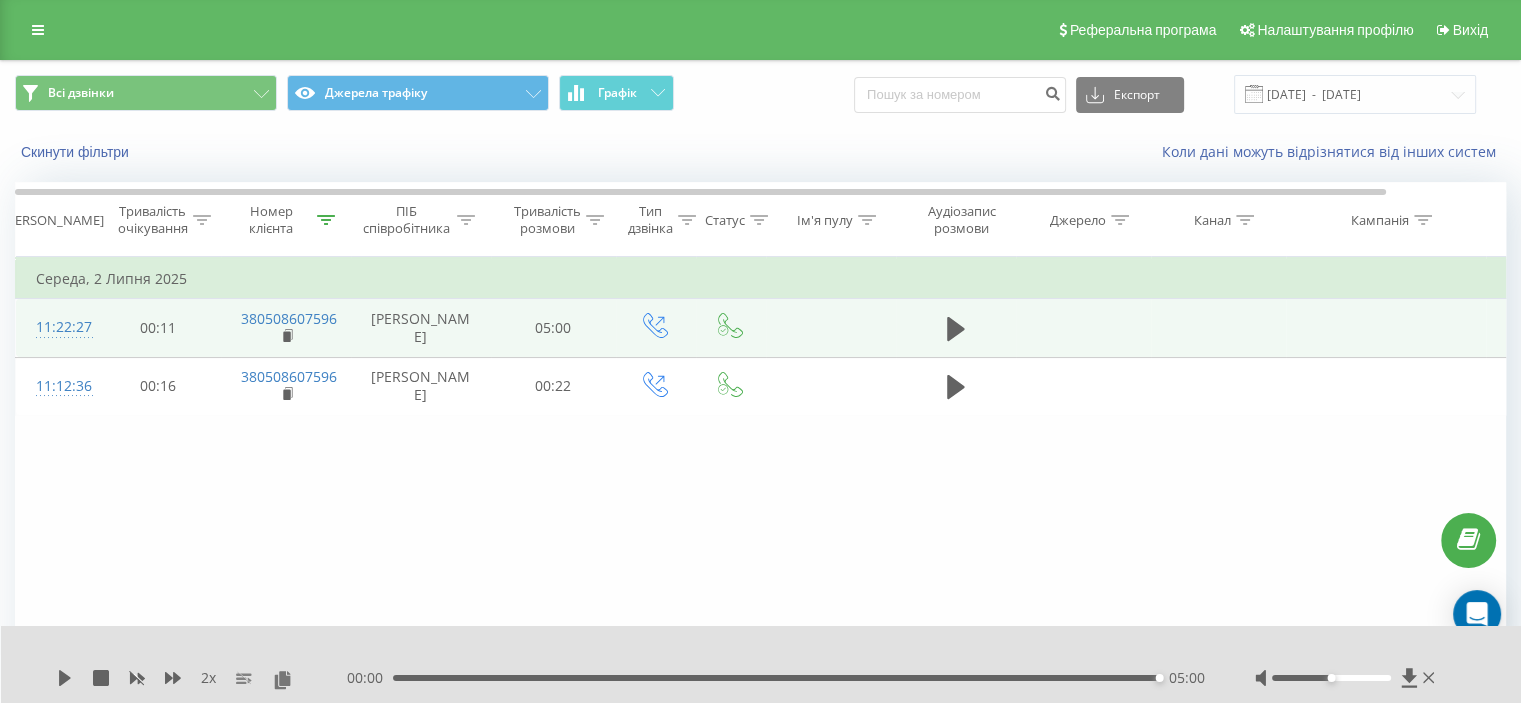 click 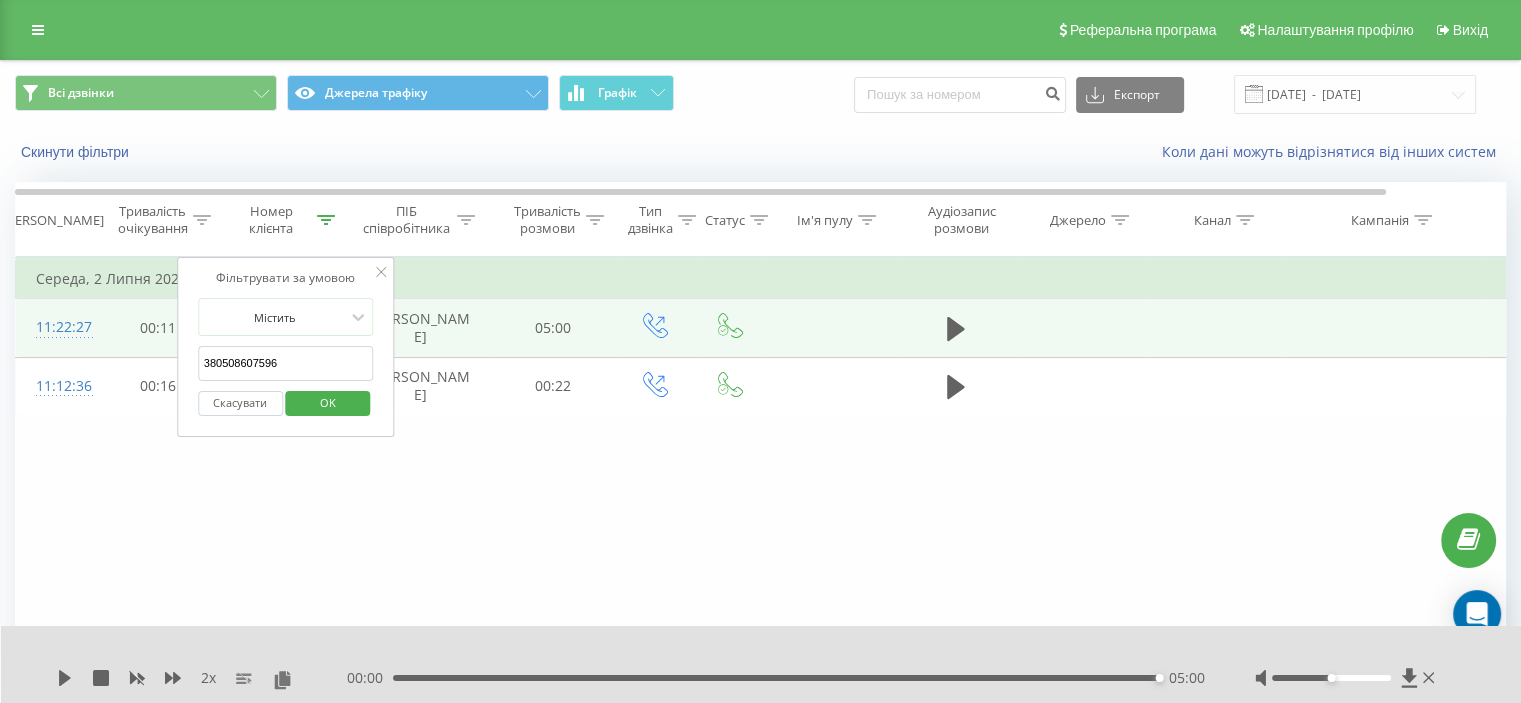 drag, startPoint x: 317, startPoint y: 365, endPoint x: 182, endPoint y: 386, distance: 136.62357 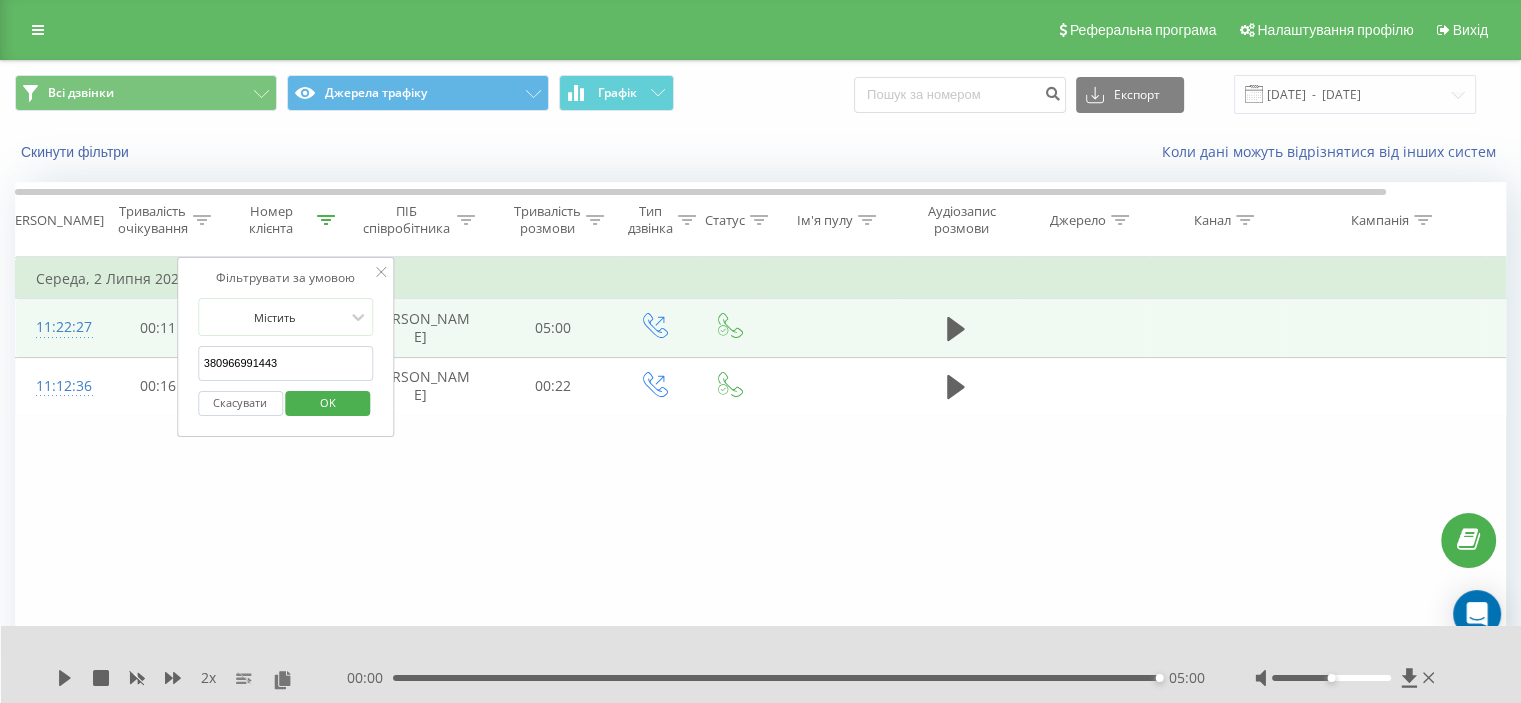 type on "380966991443" 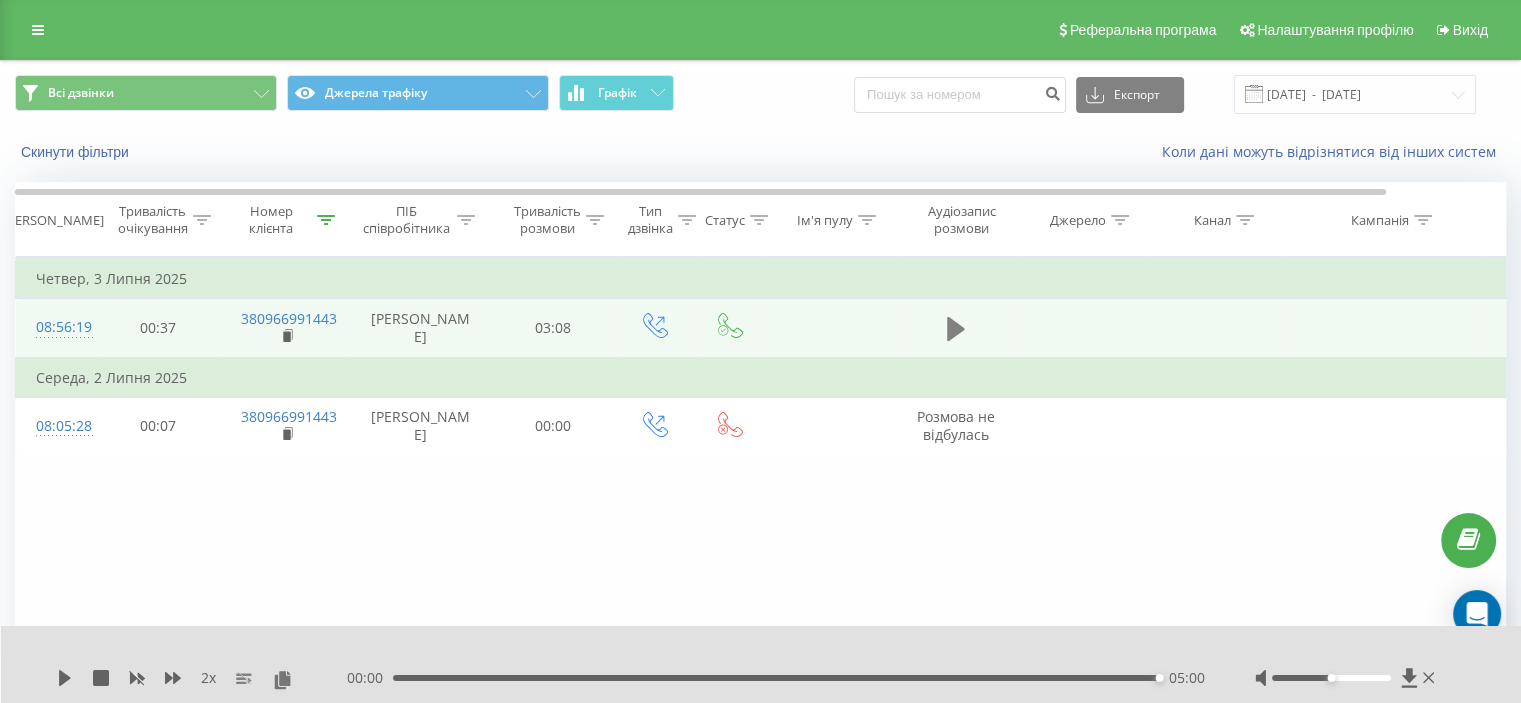 click 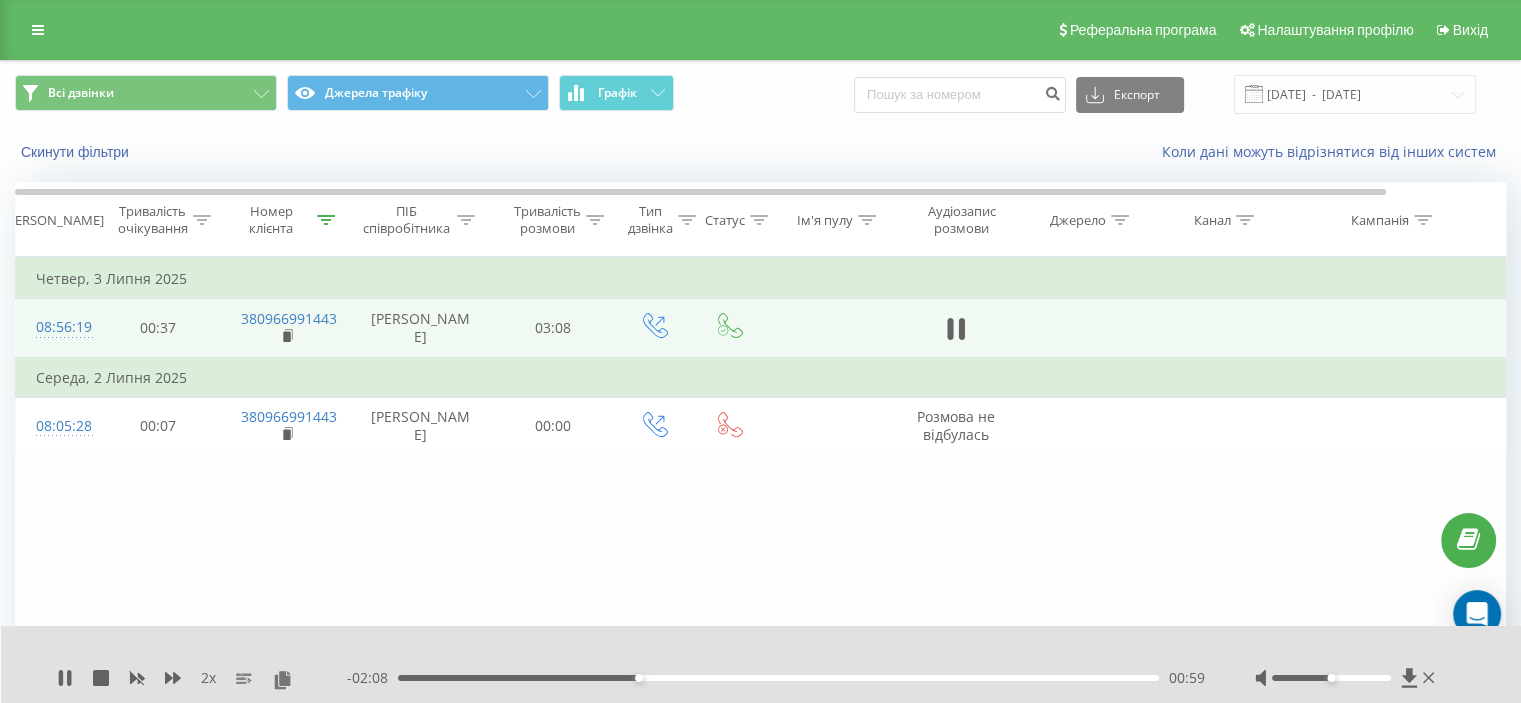 click on "Фільтрувати за умовою Дорівнює Скасувати OK Фільтрувати за умовою Містить 380966991443 Скасувати OK Фільтрувати за умовою Містить Скасувати OK Фільтрувати за умовою Дорівнює Скасувати OK Фільтрувати за умовою Дорівнює Введіть значення Скасувати OK Фільтрувати за умовою Дорівнює Введіть значення Скасувати OK Фільтрувати за умовою Містить Скасувати OK Фільтрувати за умовою Містить Скасувати OK Фільтрувати за умовою Містить Скасувати OK Фільтрувати за умовою Містить Скасувати OK Фільтрувати за умовою Містить Скасувати OK [DATE]  08:56:19 00:37 380966991443 03:08         00:07" at bounding box center (760, 482) 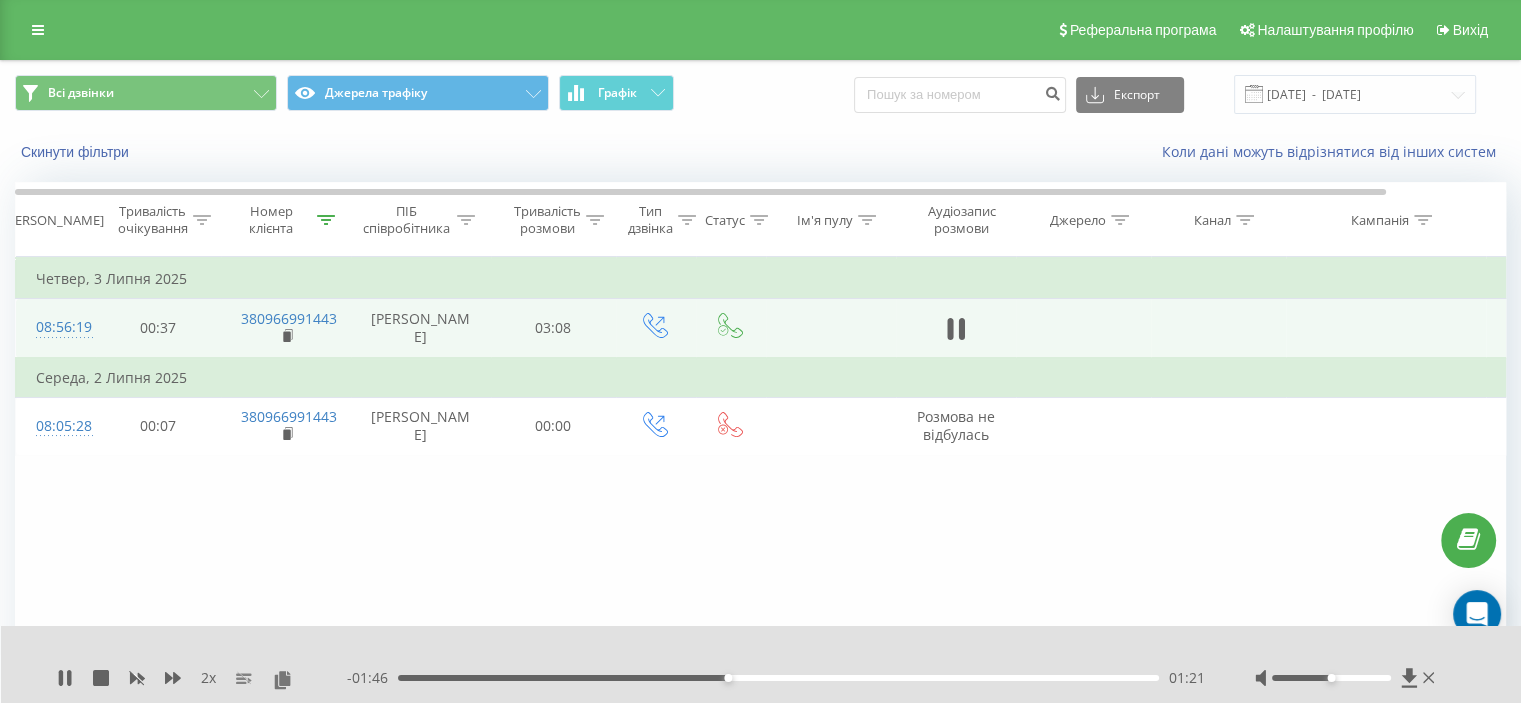click on "2 x" at bounding box center (202, 678) 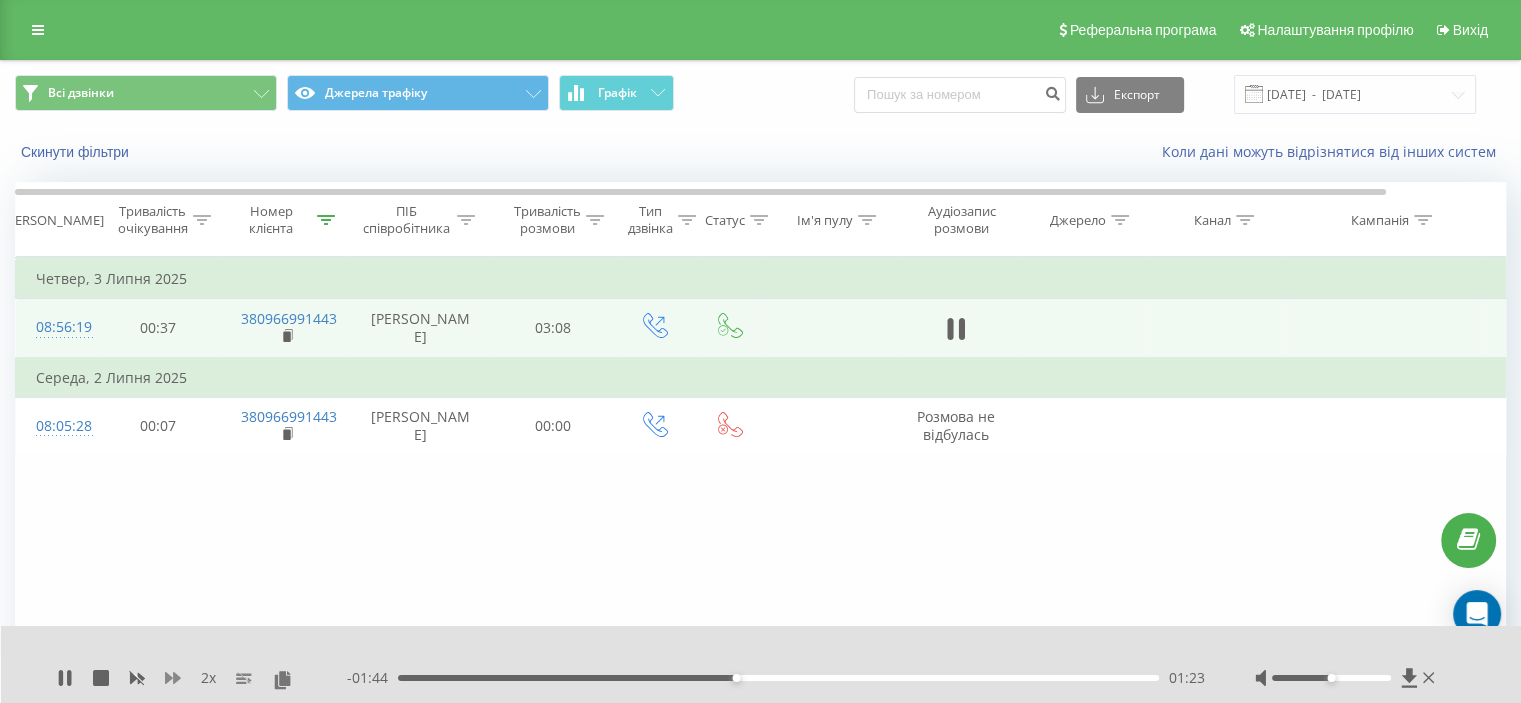 click 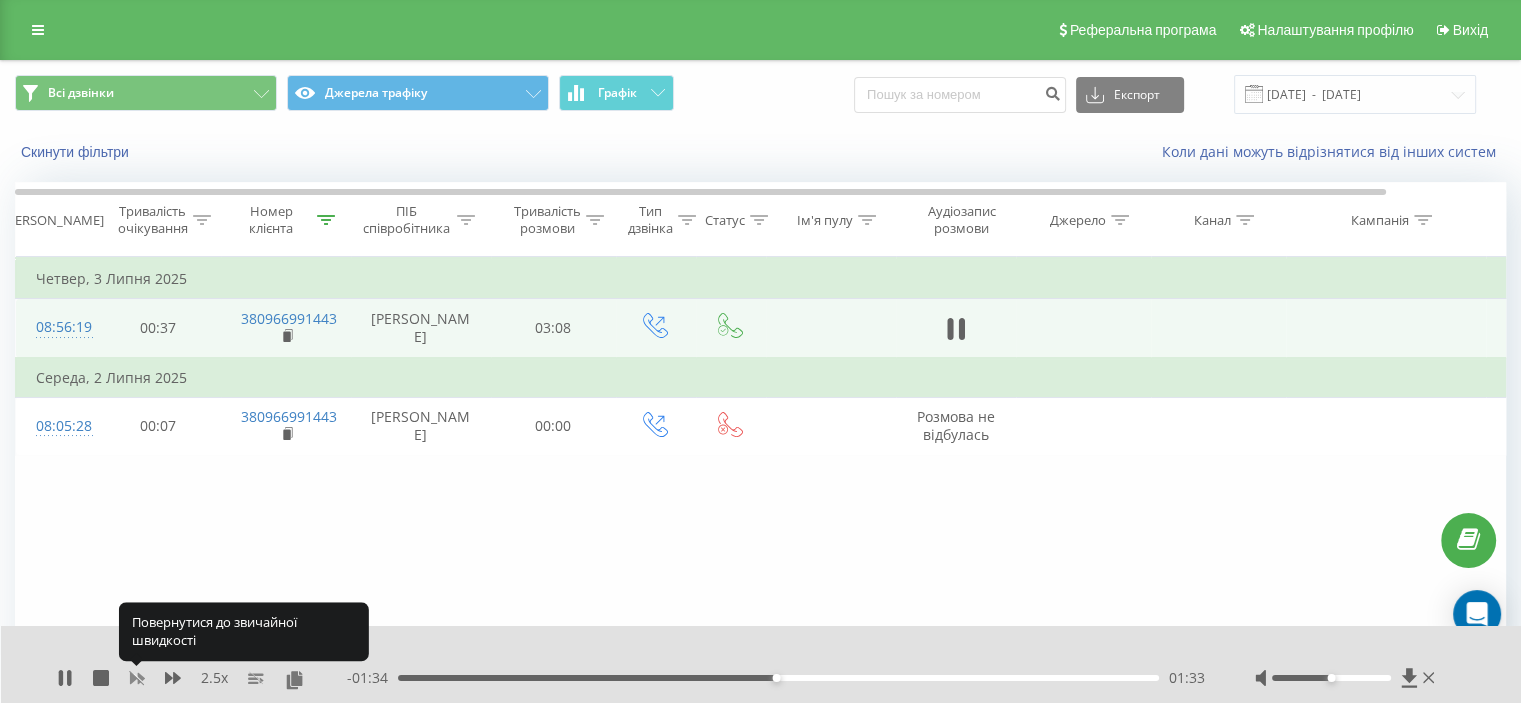 click 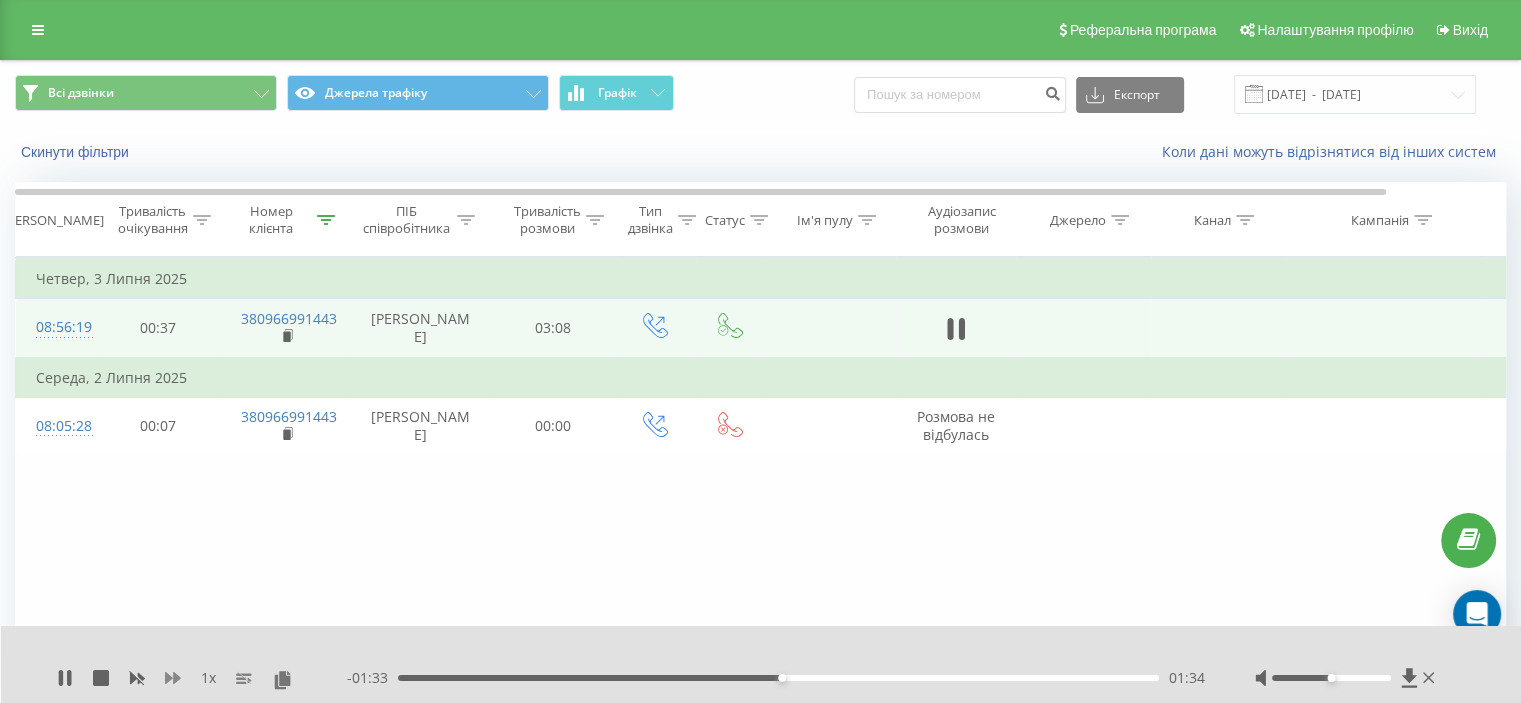 click 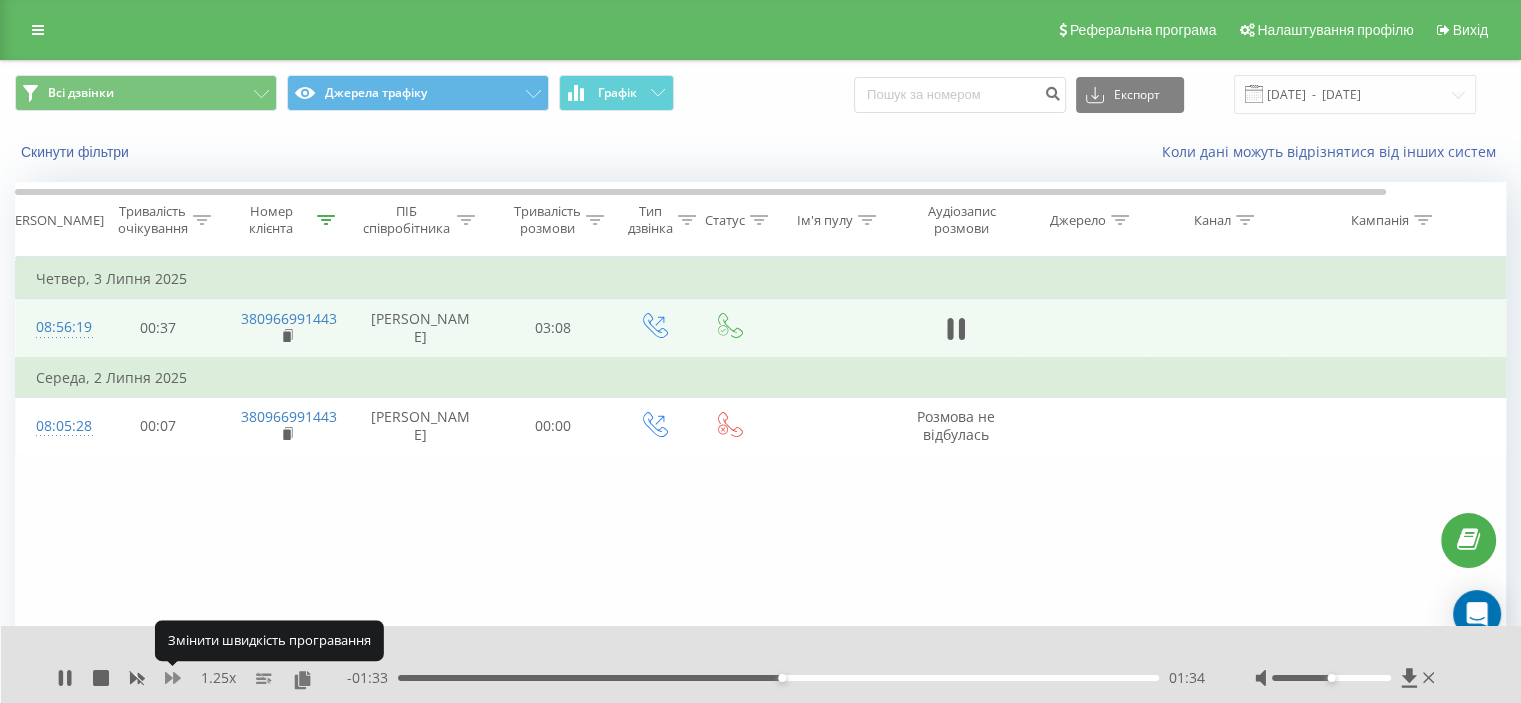 click 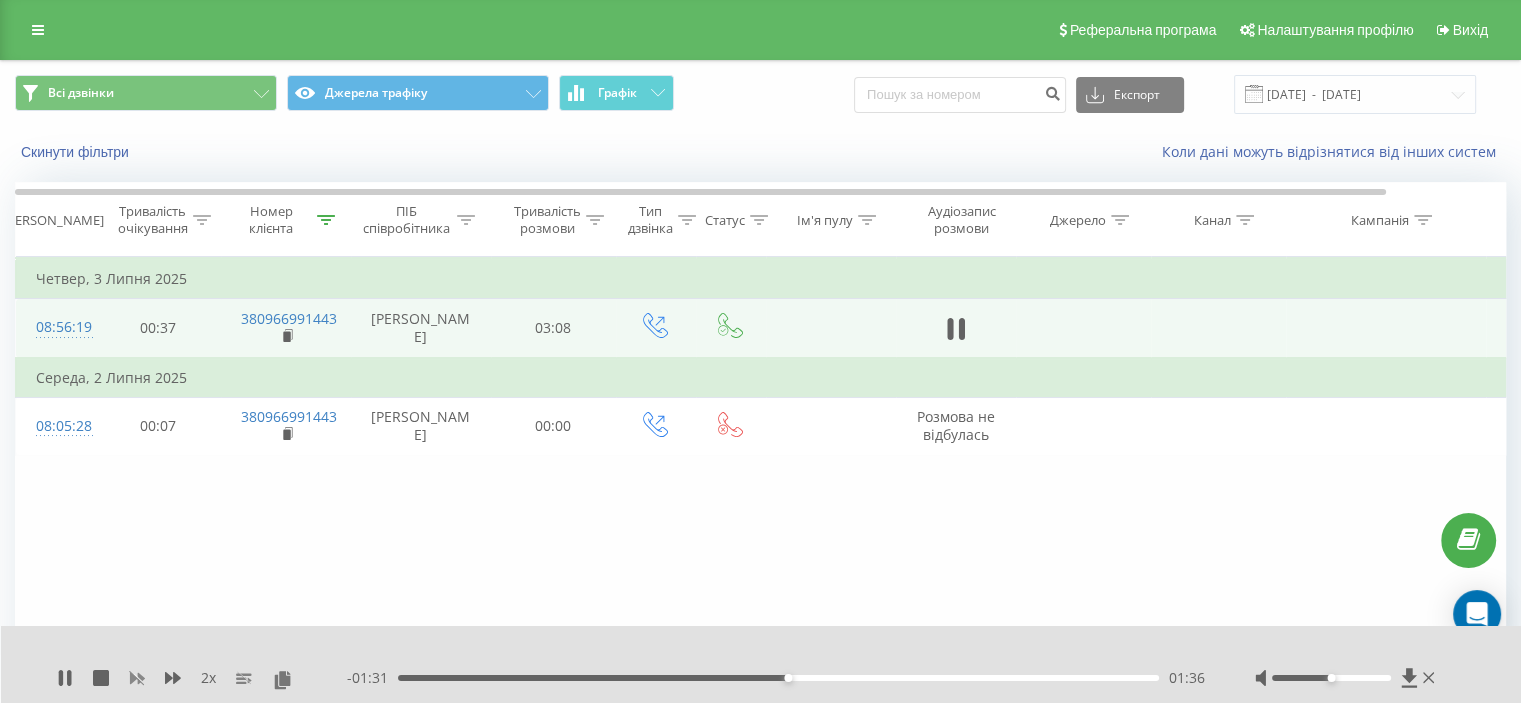 click on "2 x" at bounding box center (202, 678) 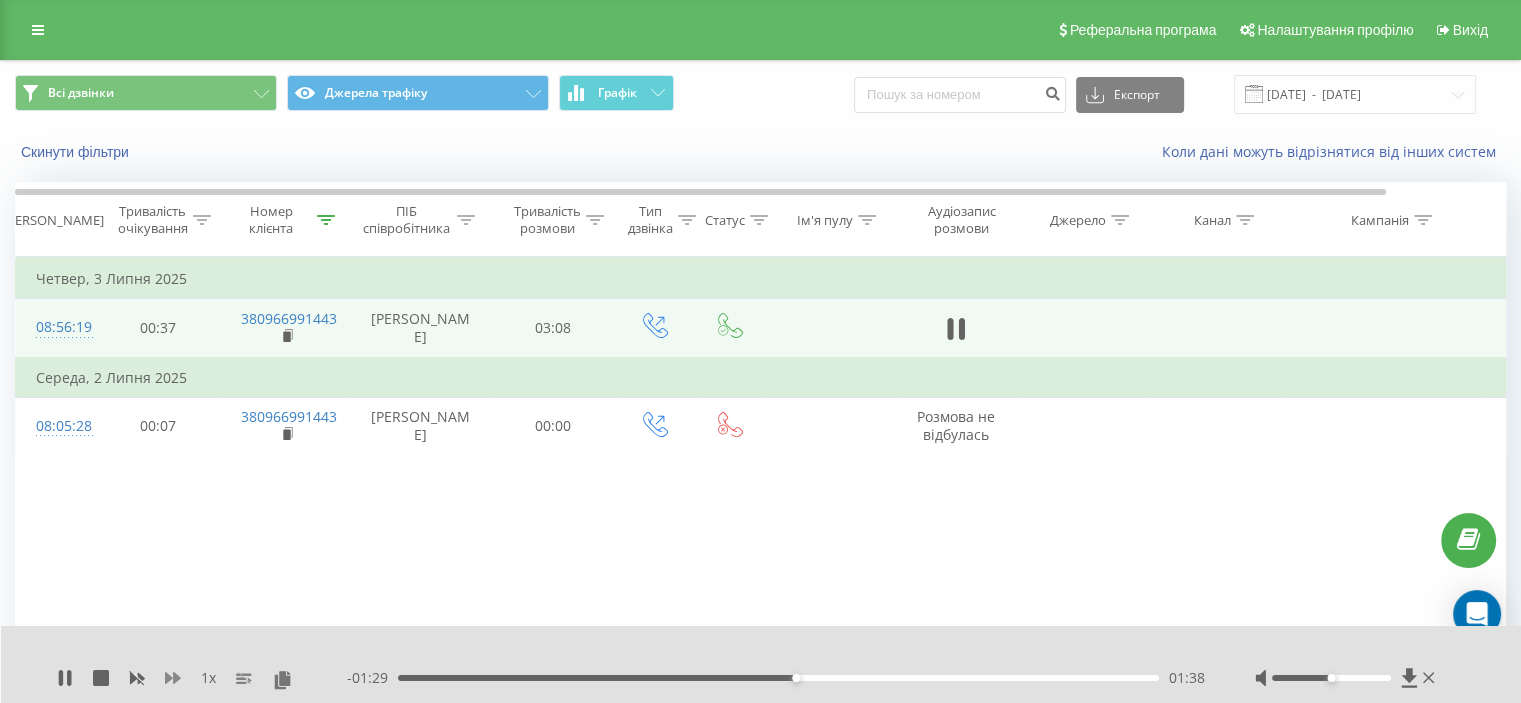 click 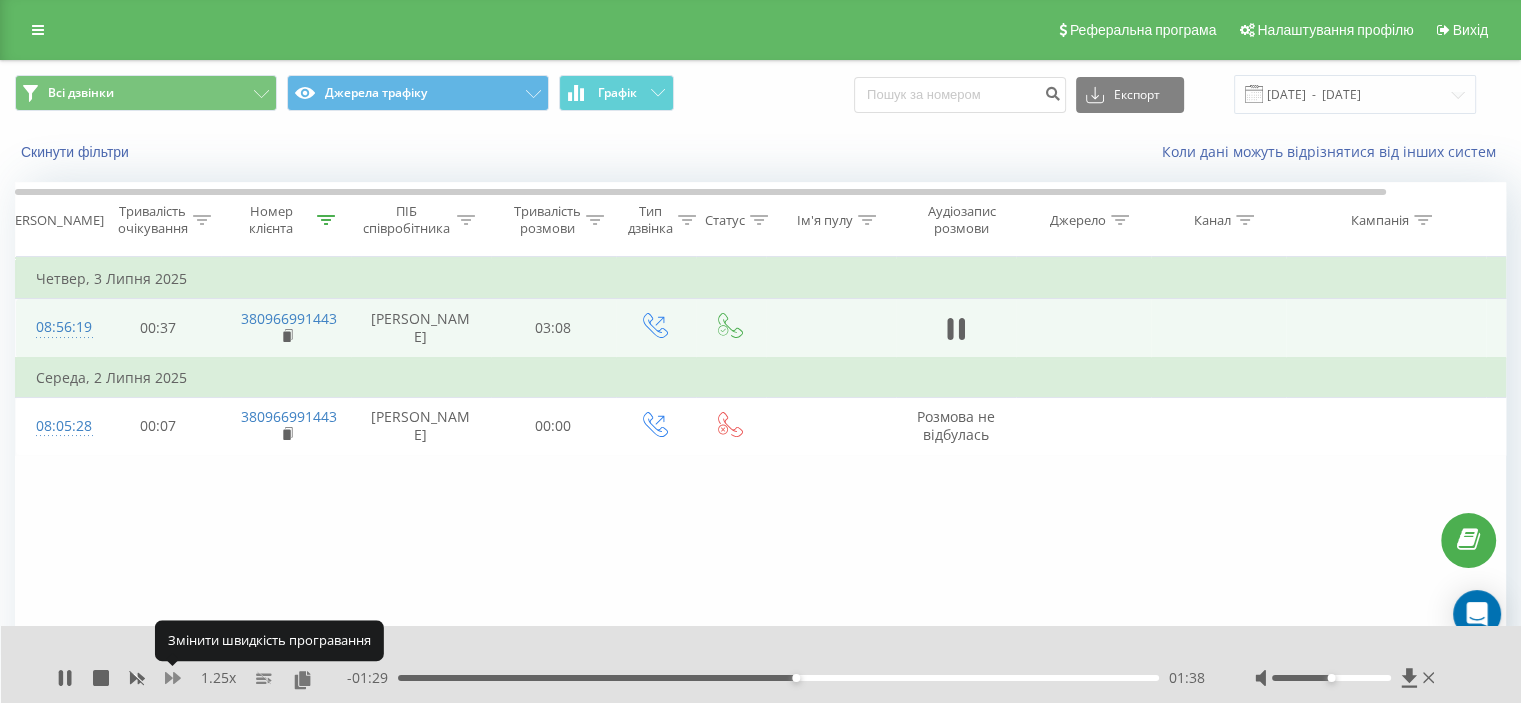 click 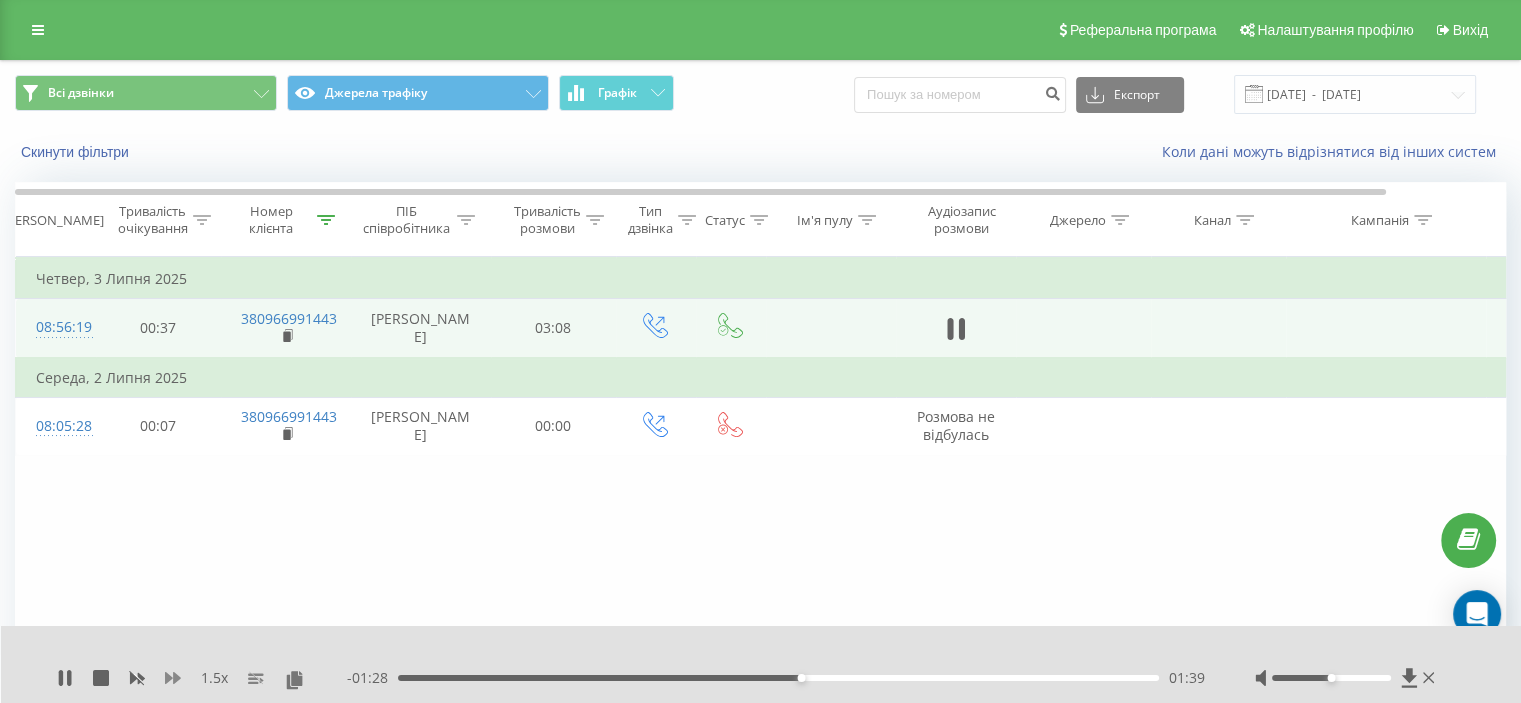 click 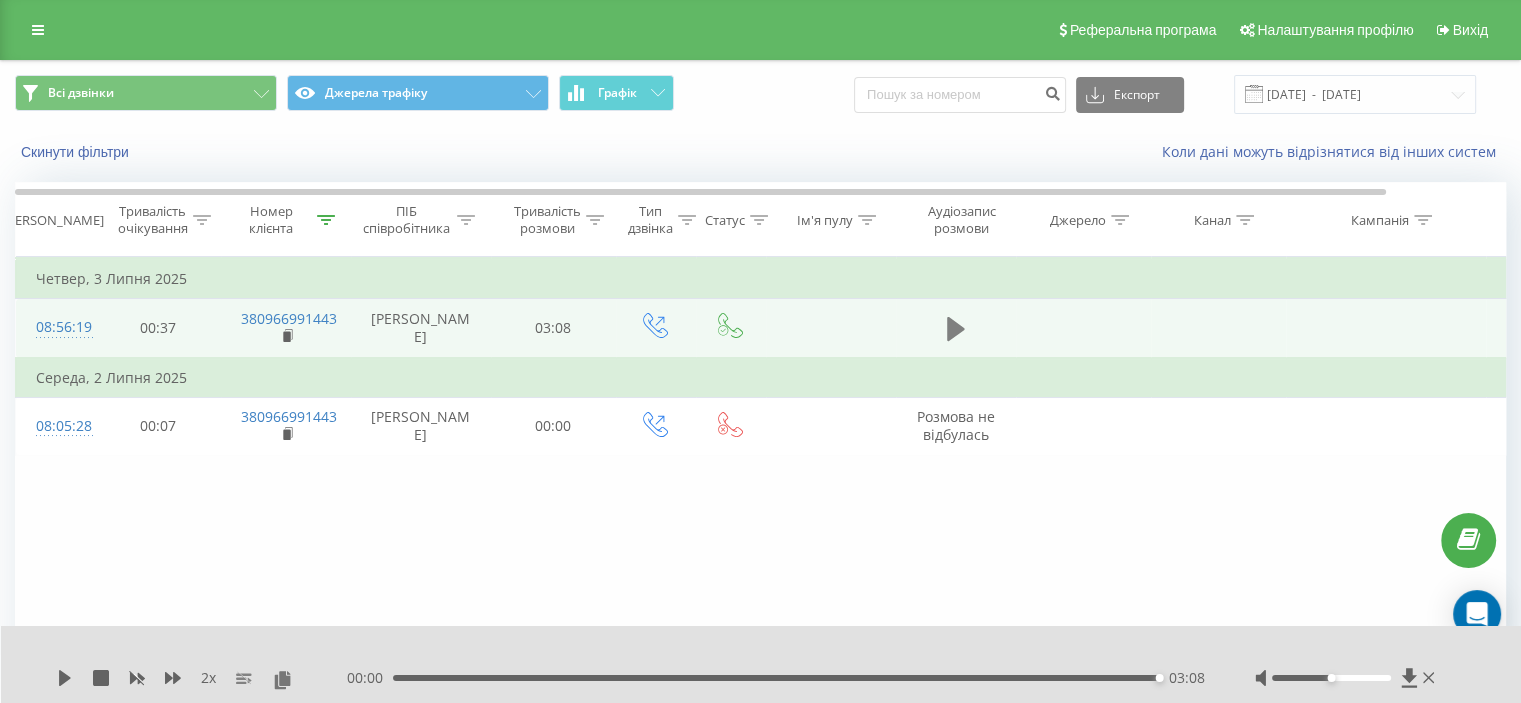click at bounding box center [956, 329] 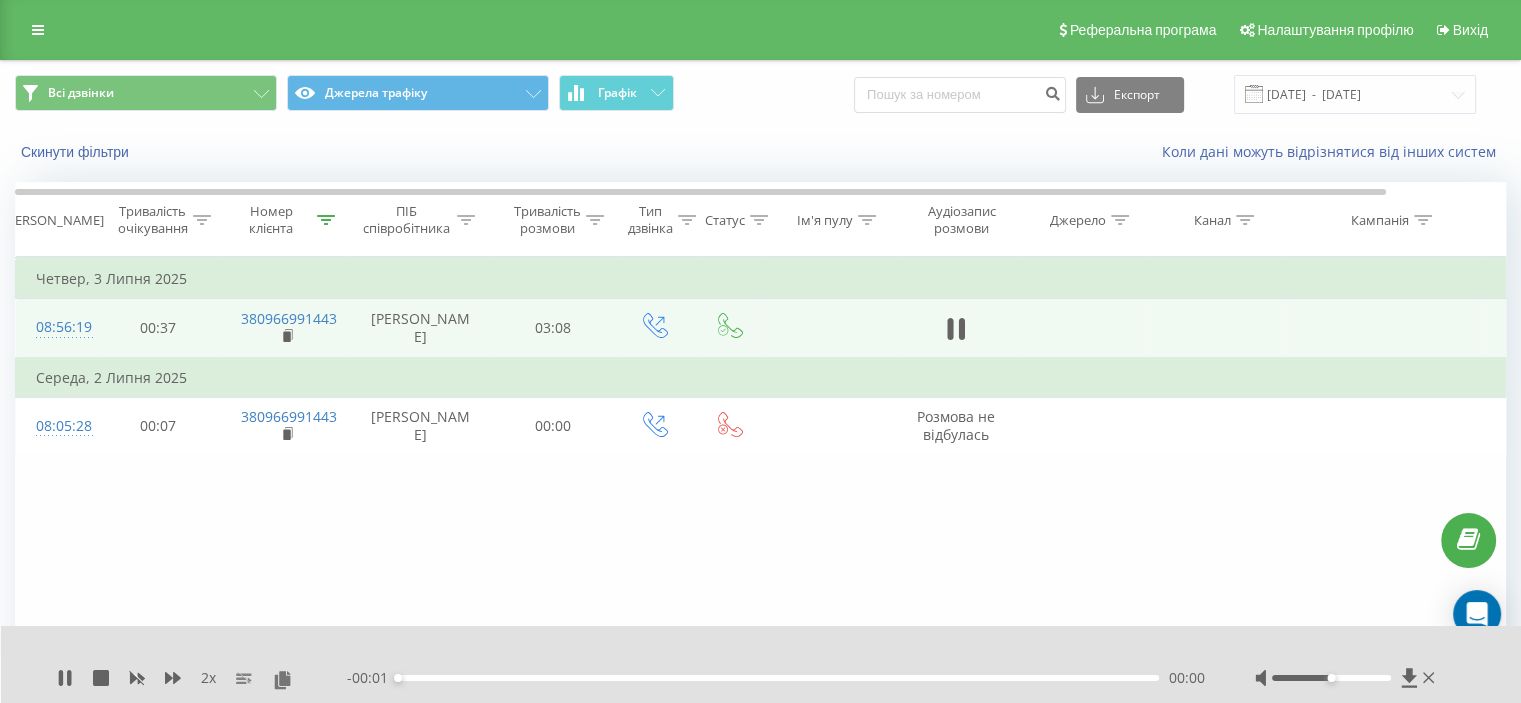 click on "2 x  - 00:01 00:00   00:00" at bounding box center (761, 664) 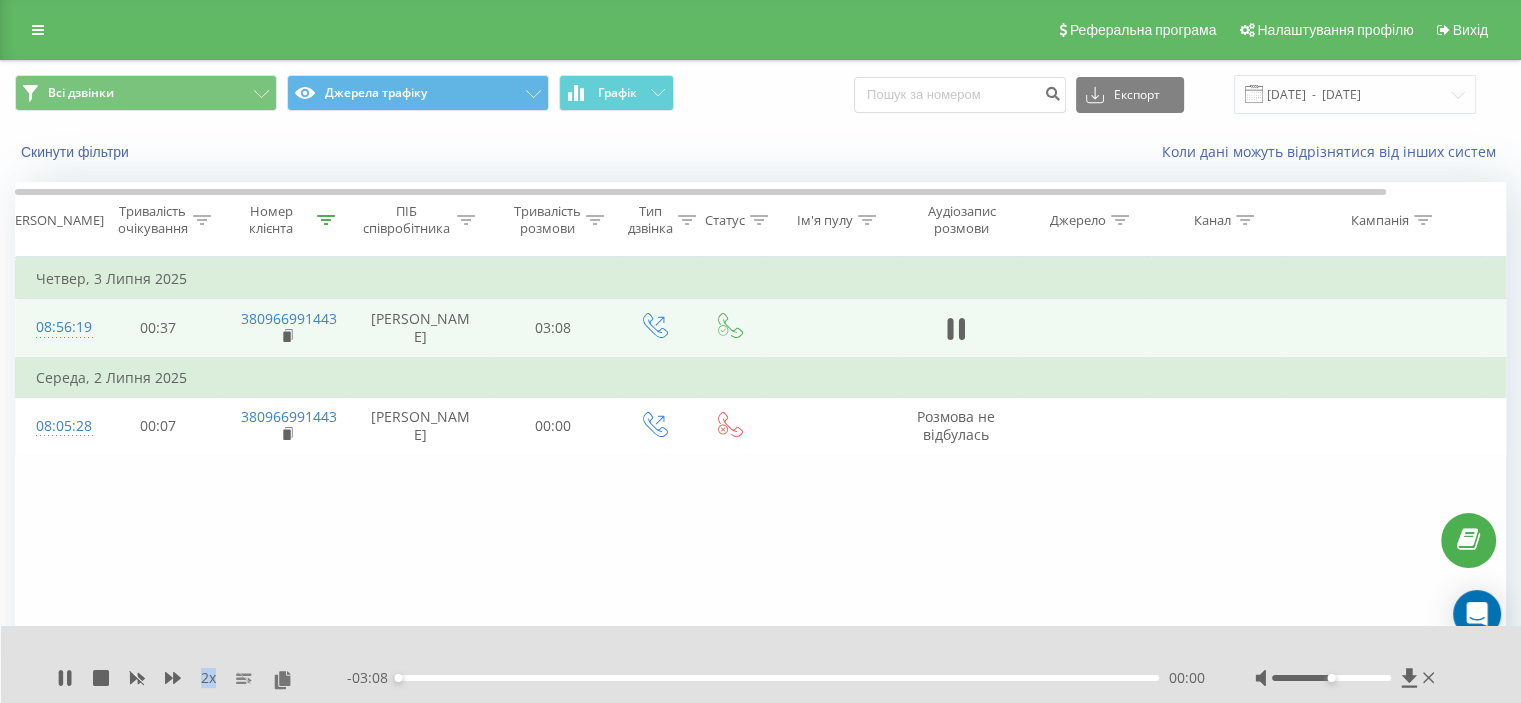 click on "2 x  - 03:08 00:00   00:00" at bounding box center (761, 664) 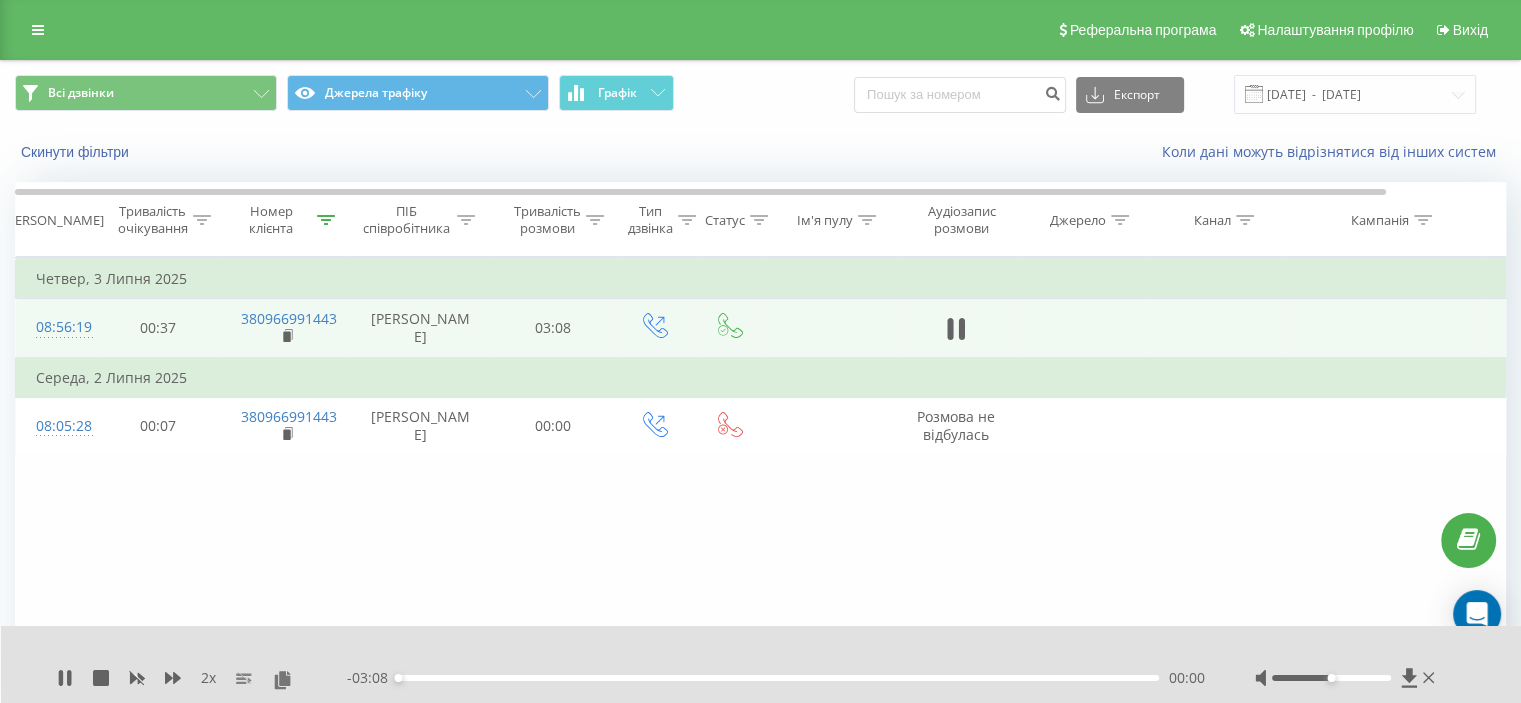 click on "2 x" at bounding box center [202, 678] 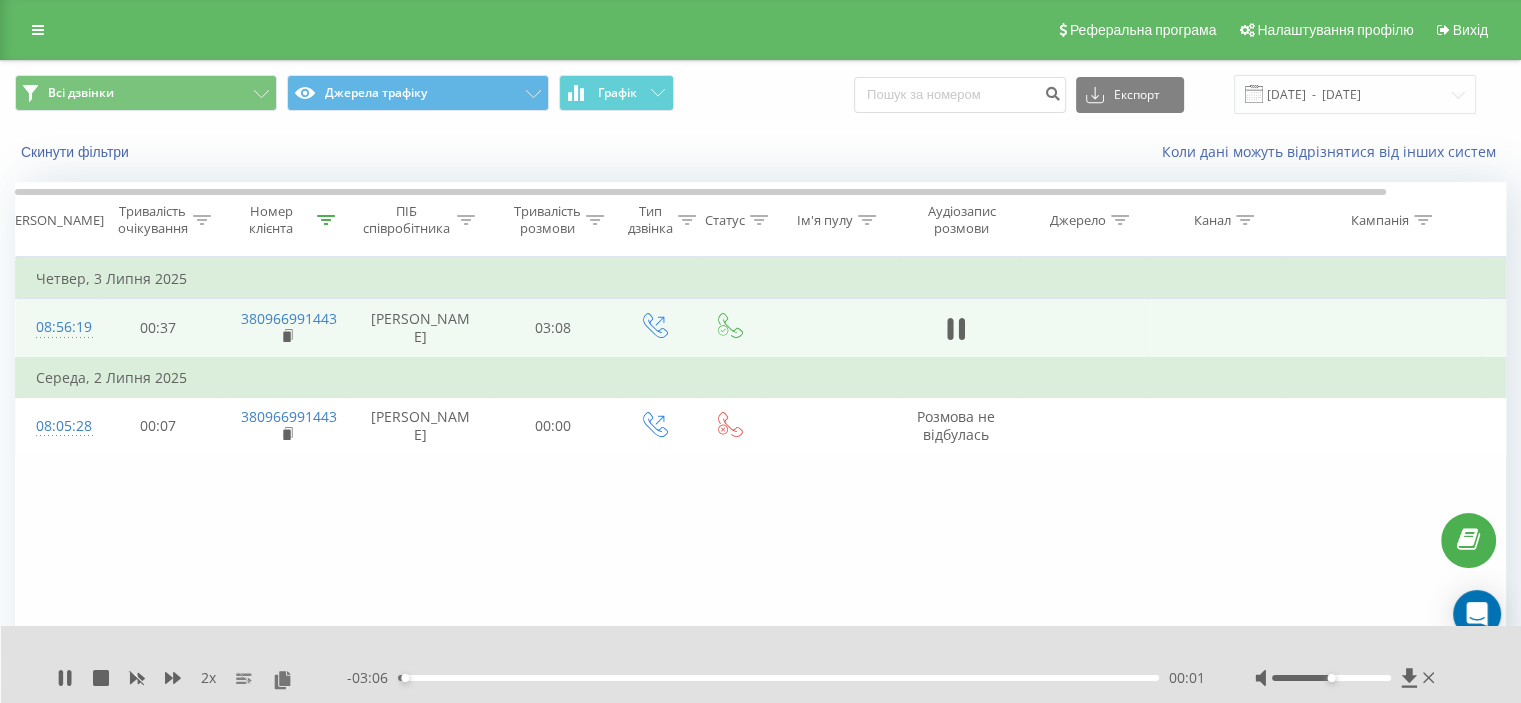 click on "2 x" at bounding box center (202, 678) 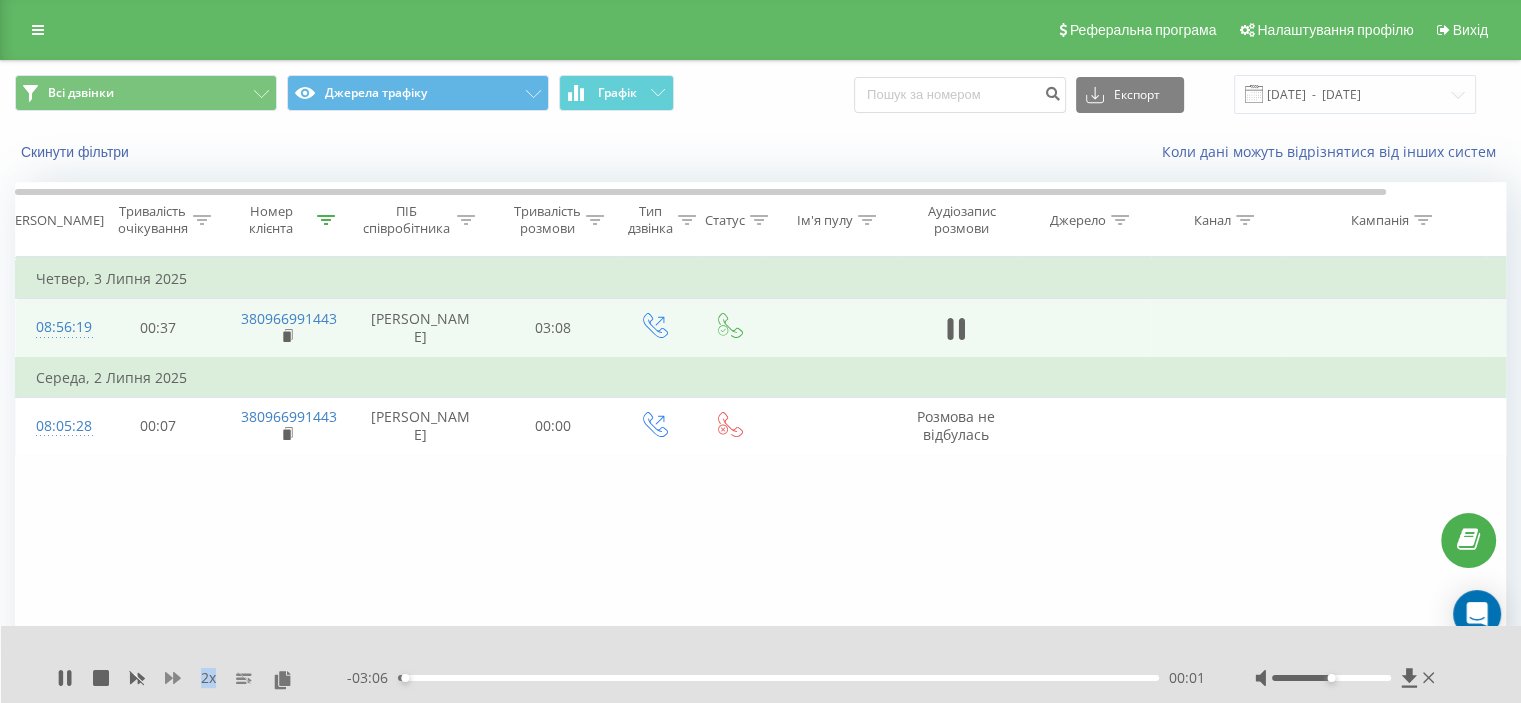 click on "2 x" at bounding box center (202, 678) 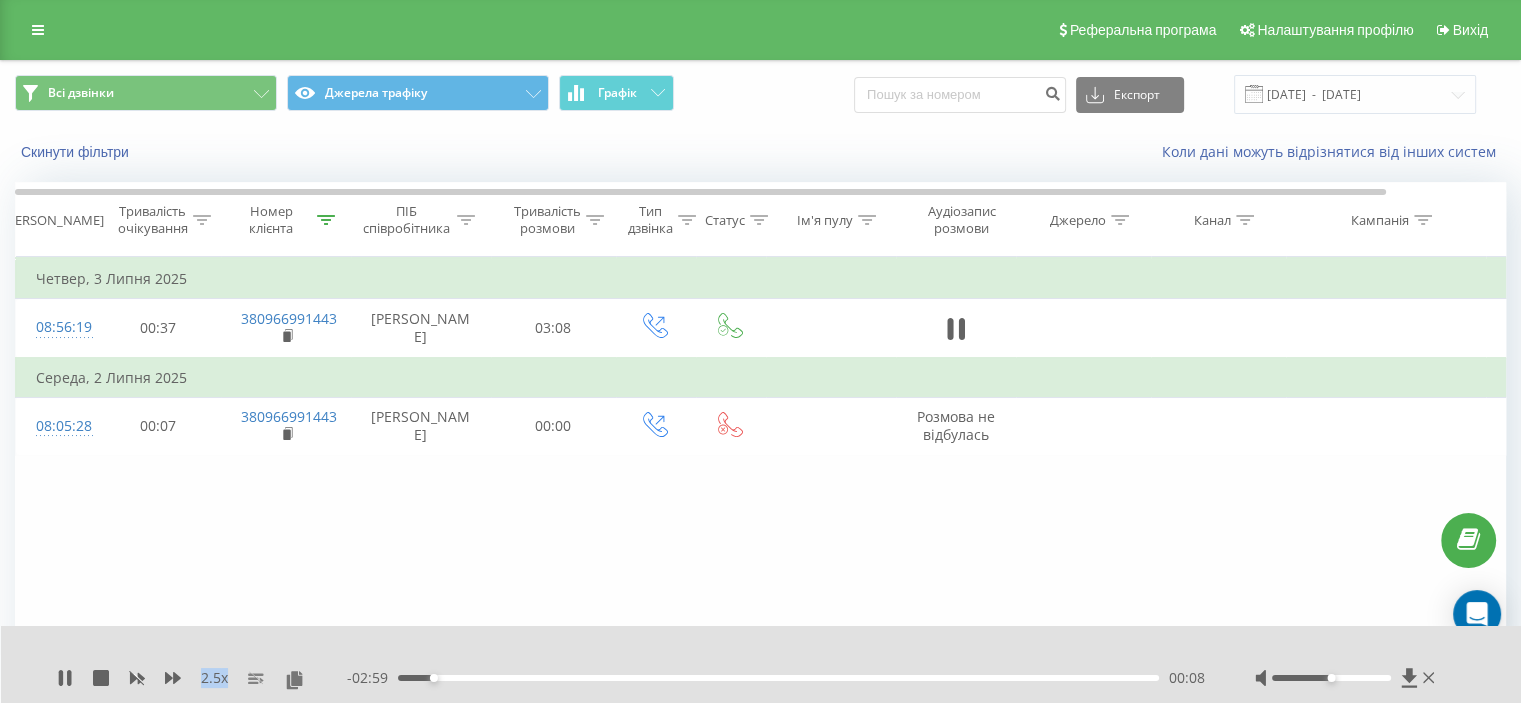drag, startPoint x: 963, startPoint y: 321, endPoint x: 912, endPoint y: 248, distance: 89.050545 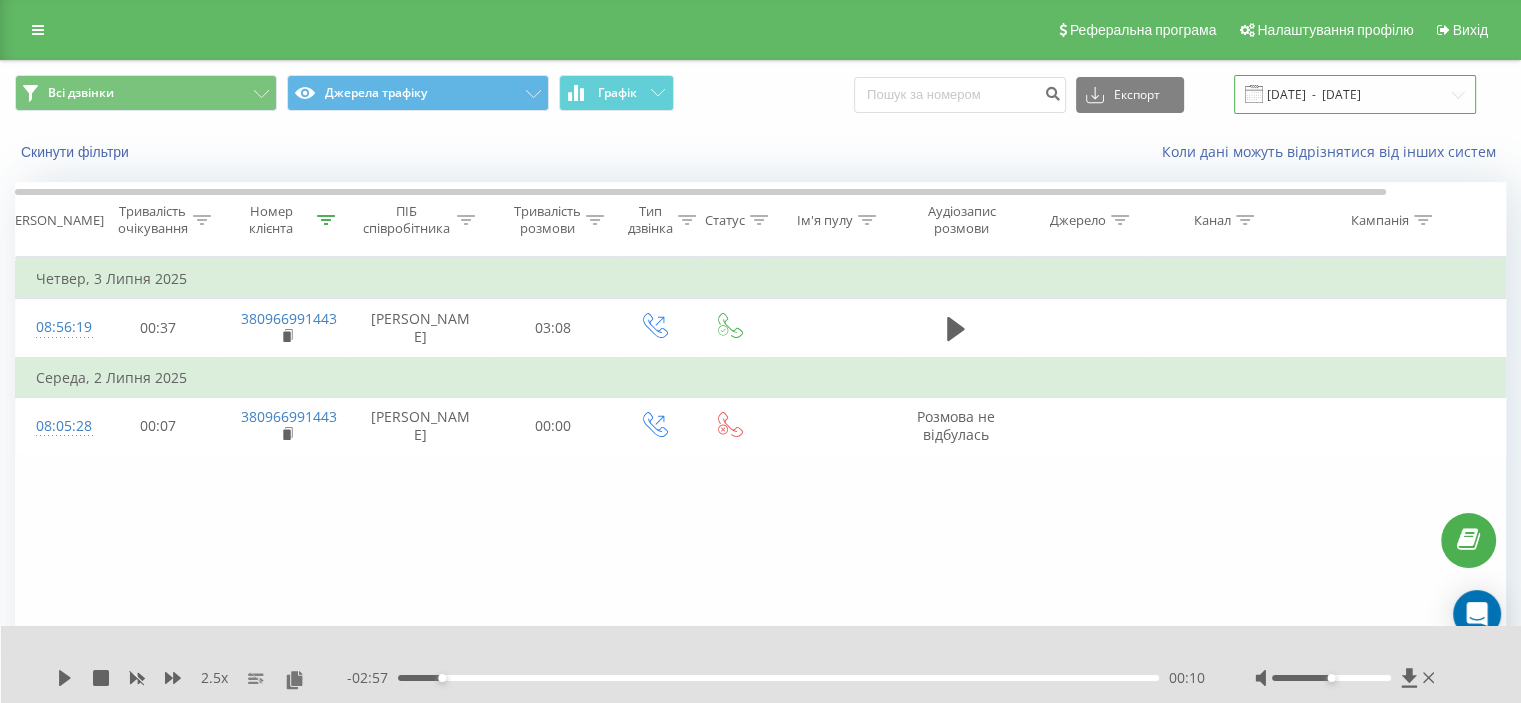 click on "[DATE]  -  [DATE]" at bounding box center [1355, 94] 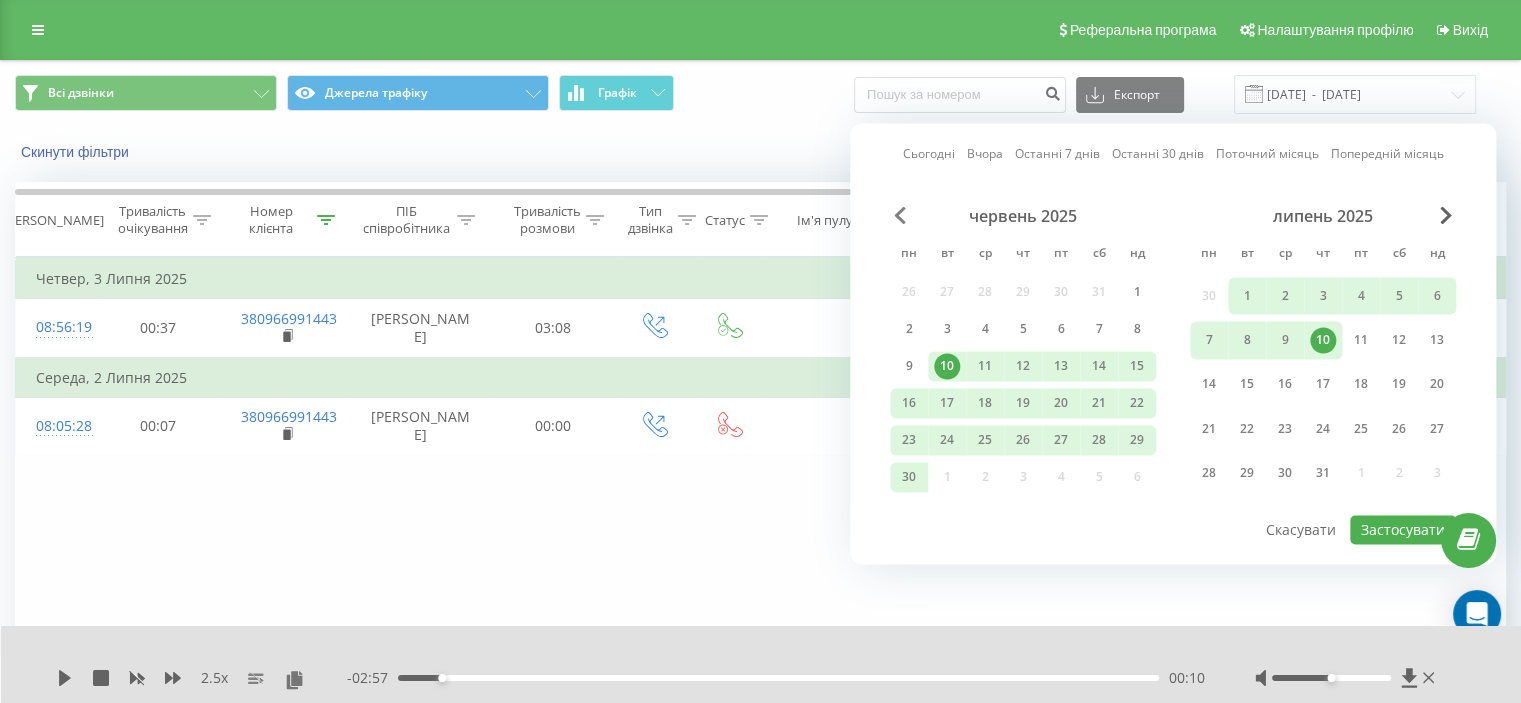 click on "червень 2025 пн вт ср чт пт сб нд 26 27 28 29 30 31 1 2 3 4 5 6 7 8 9 10 11 12 13 14 15 16 17 18 19 20 21 22 23 24 25 26 27 28 29 30 1 2 3 4 5 6 липень 2025 пн вт ср чт пт сб нд 30 1 2 3 4 5 6 7 8 9 10 11 12 13 14 15 16 17 18 19 20 21 22 23 24 25 26 27 28 29 30 31 1 2 3" at bounding box center [1173, 359] 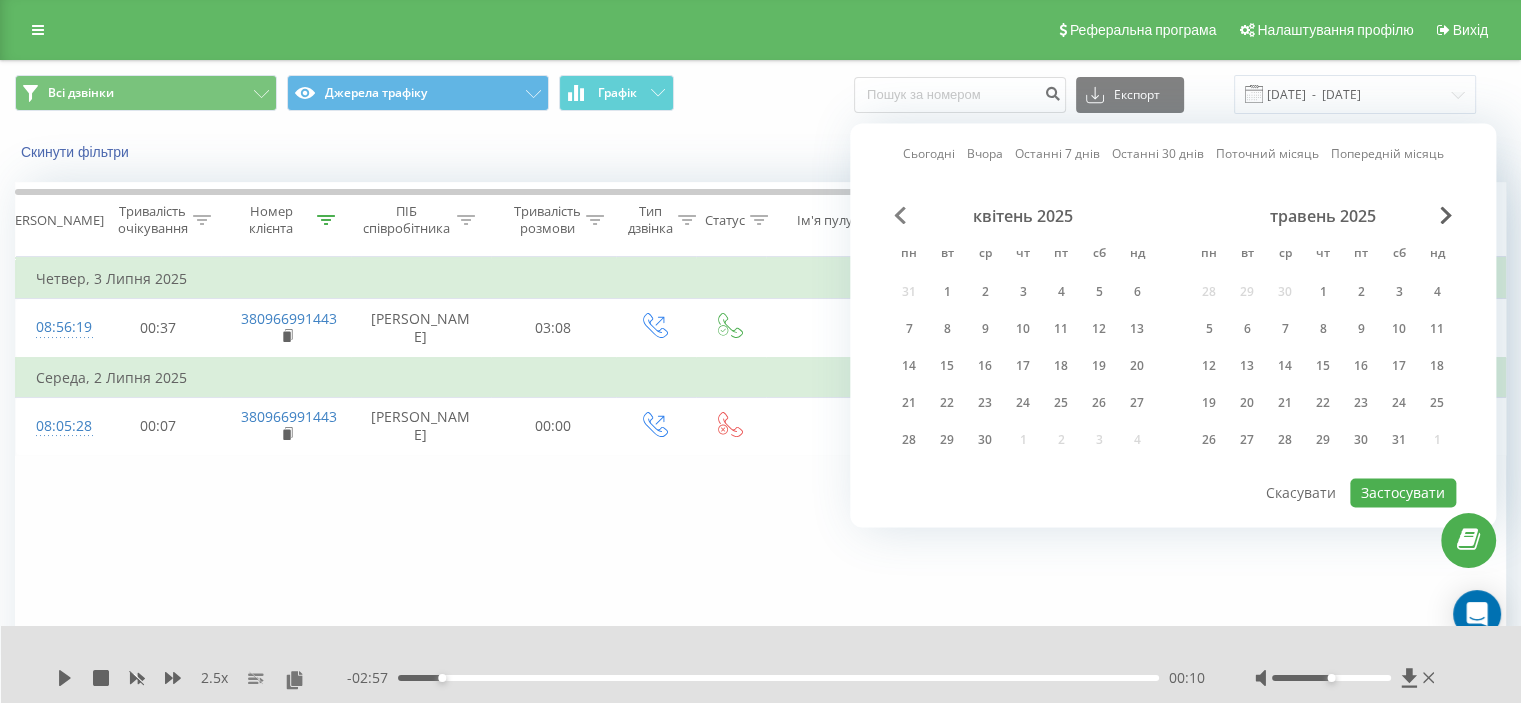 click at bounding box center (900, 215) 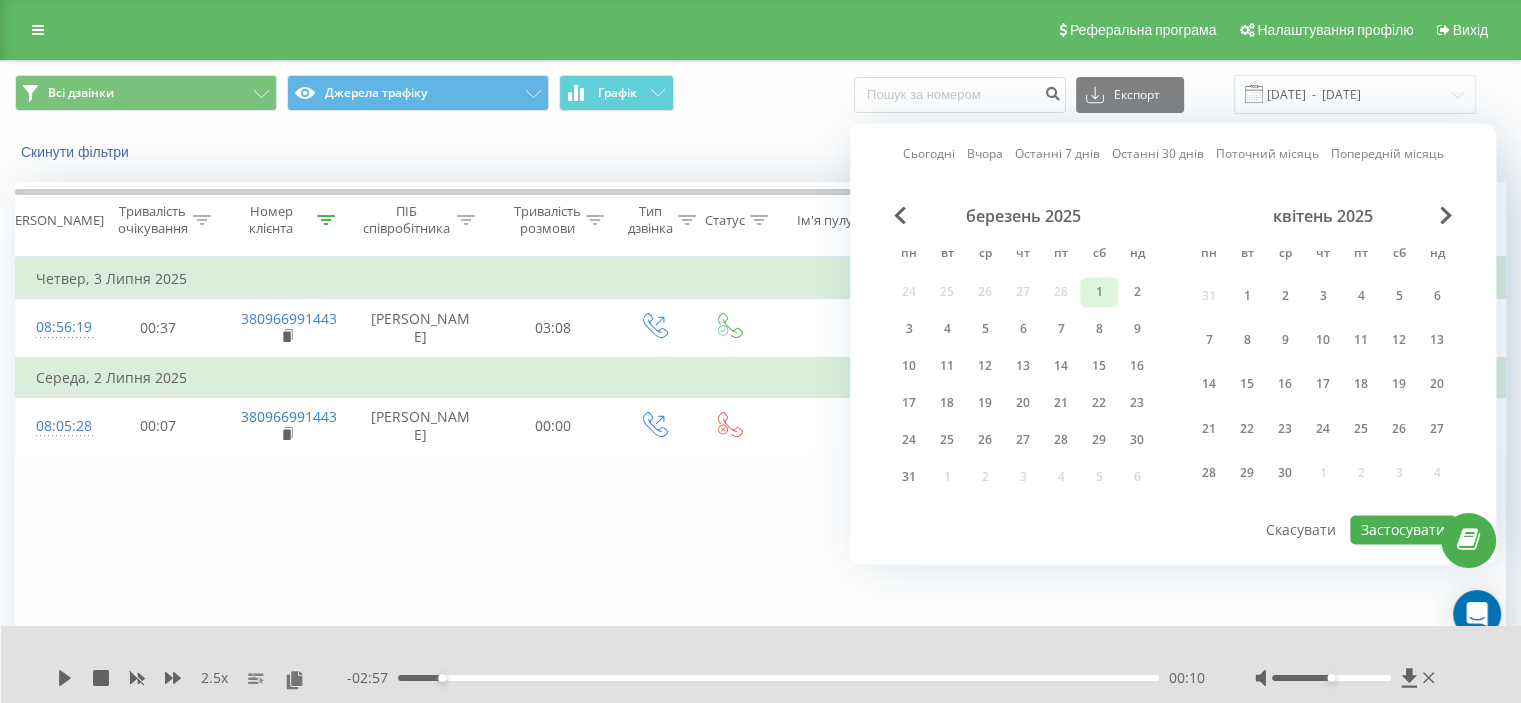click on "1" at bounding box center (1099, 292) 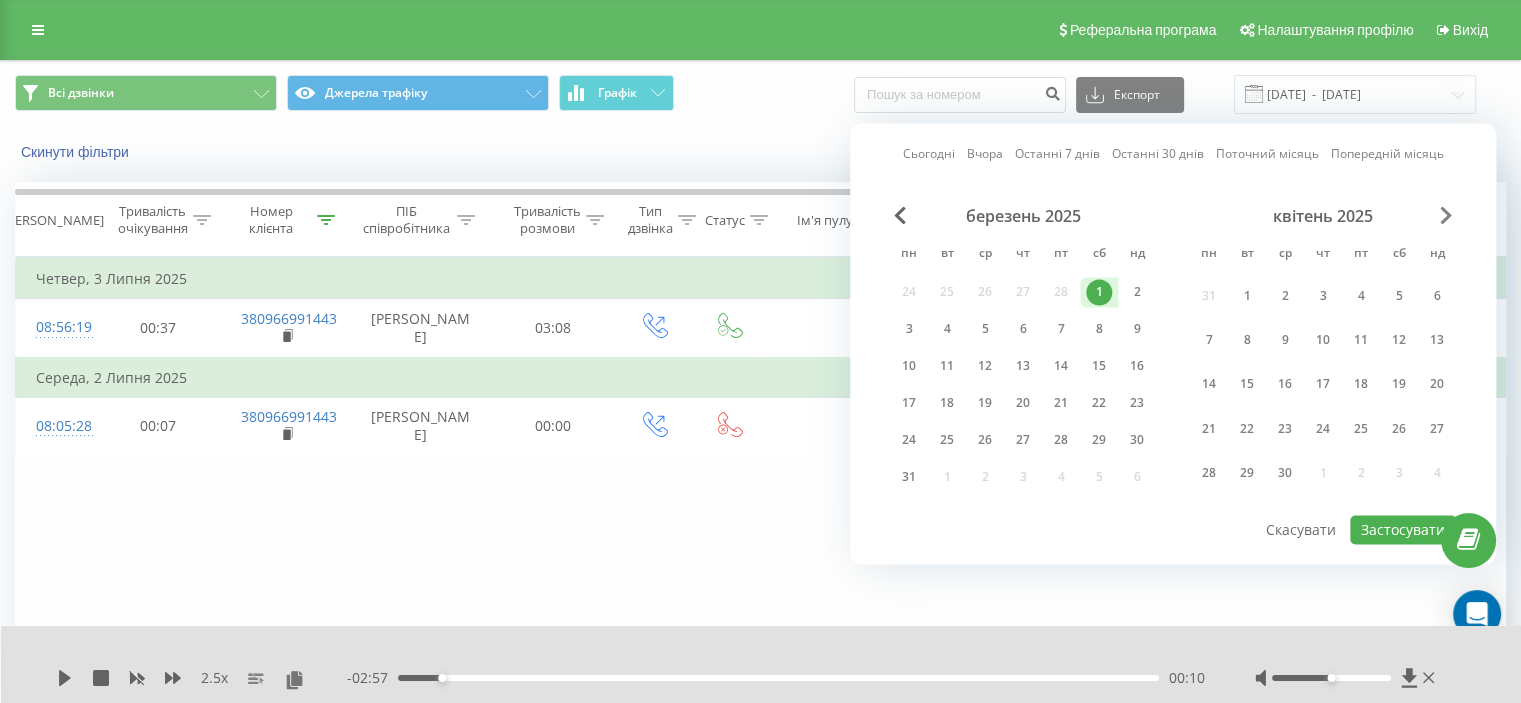 click at bounding box center (1446, 215) 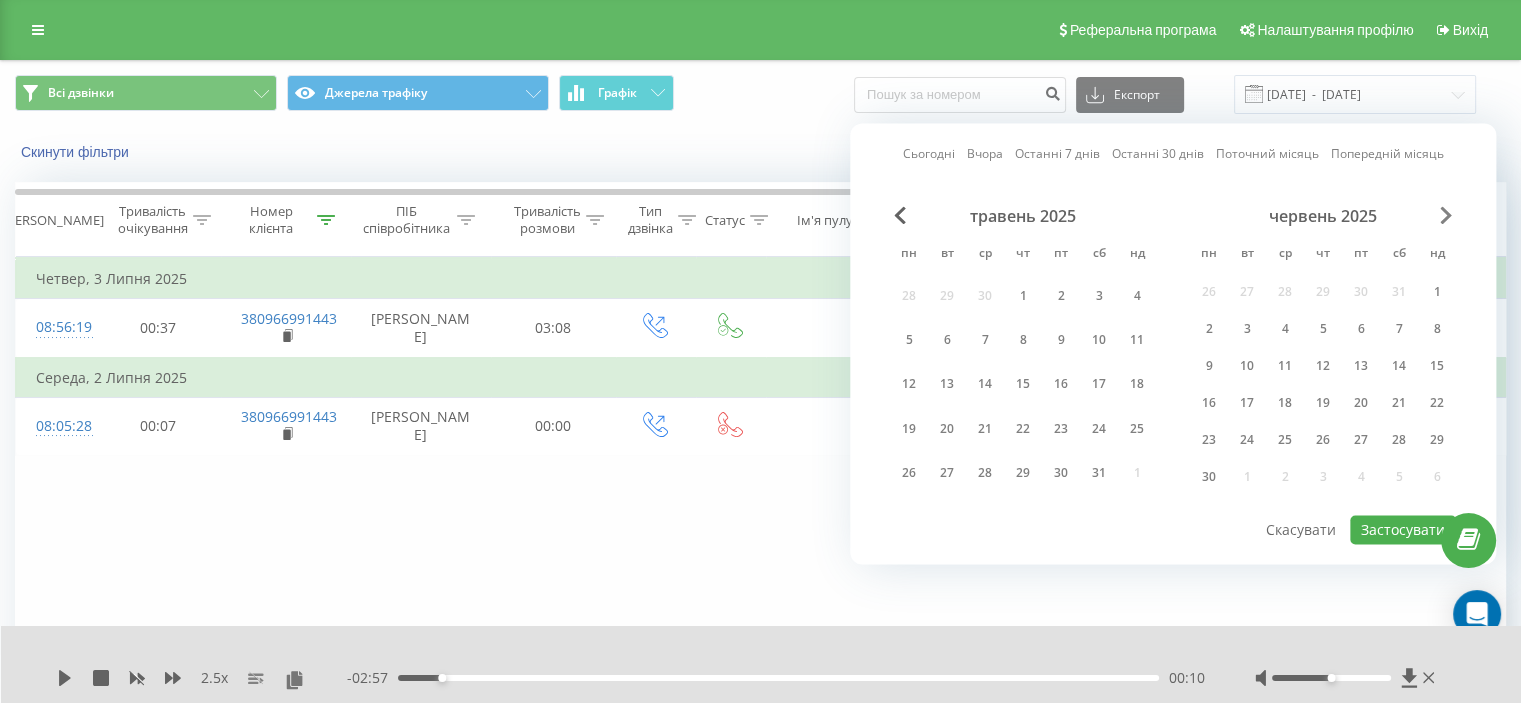 click at bounding box center [1446, 215] 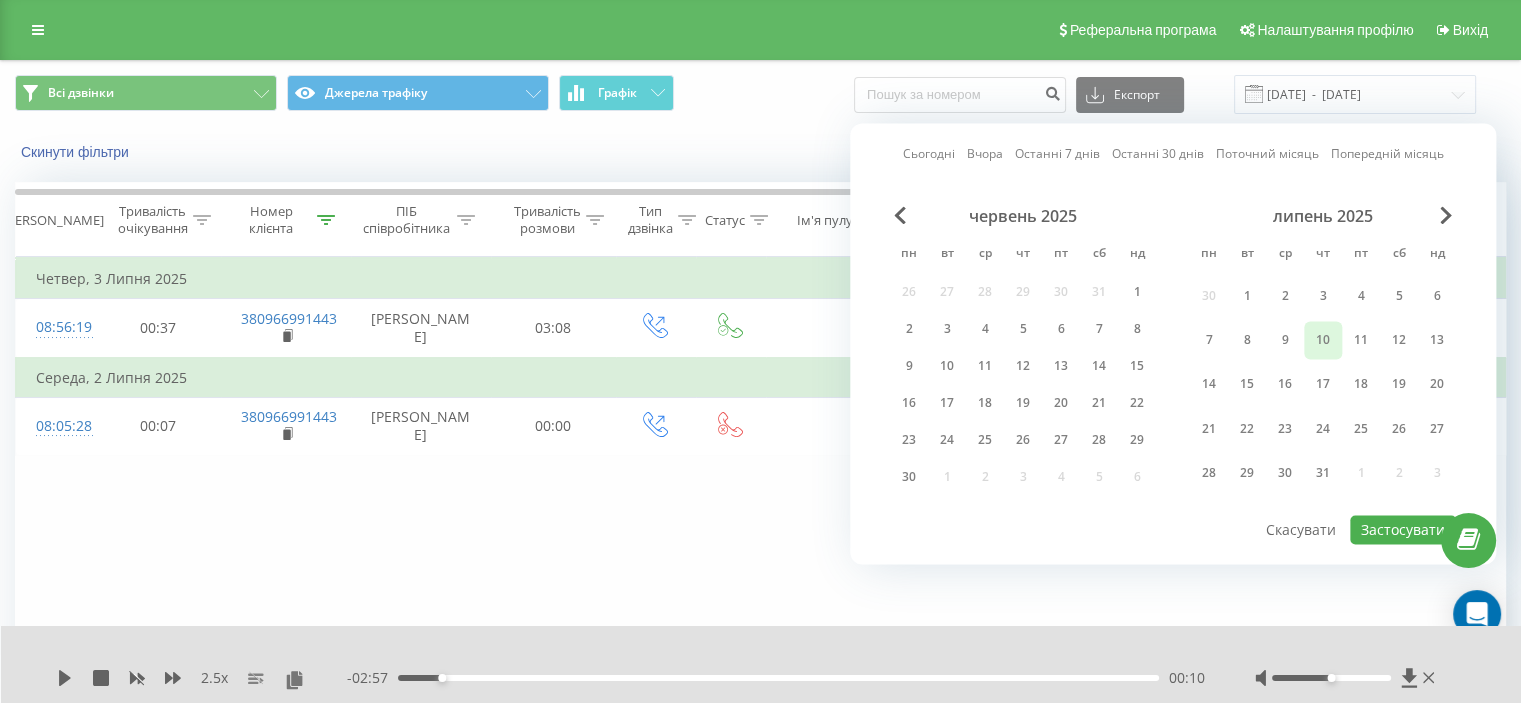 click on "10" at bounding box center (1323, 340) 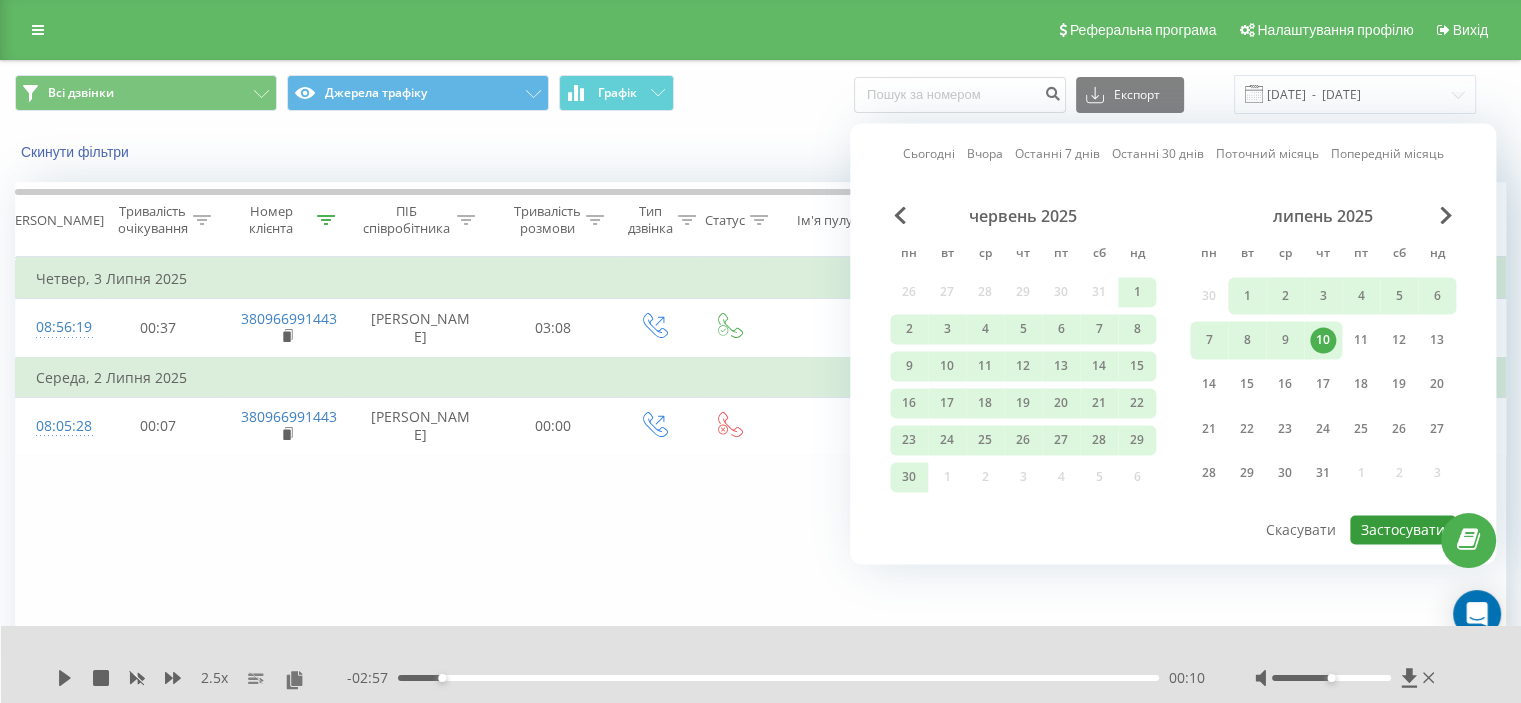 click on "Застосувати" at bounding box center (1403, 529) 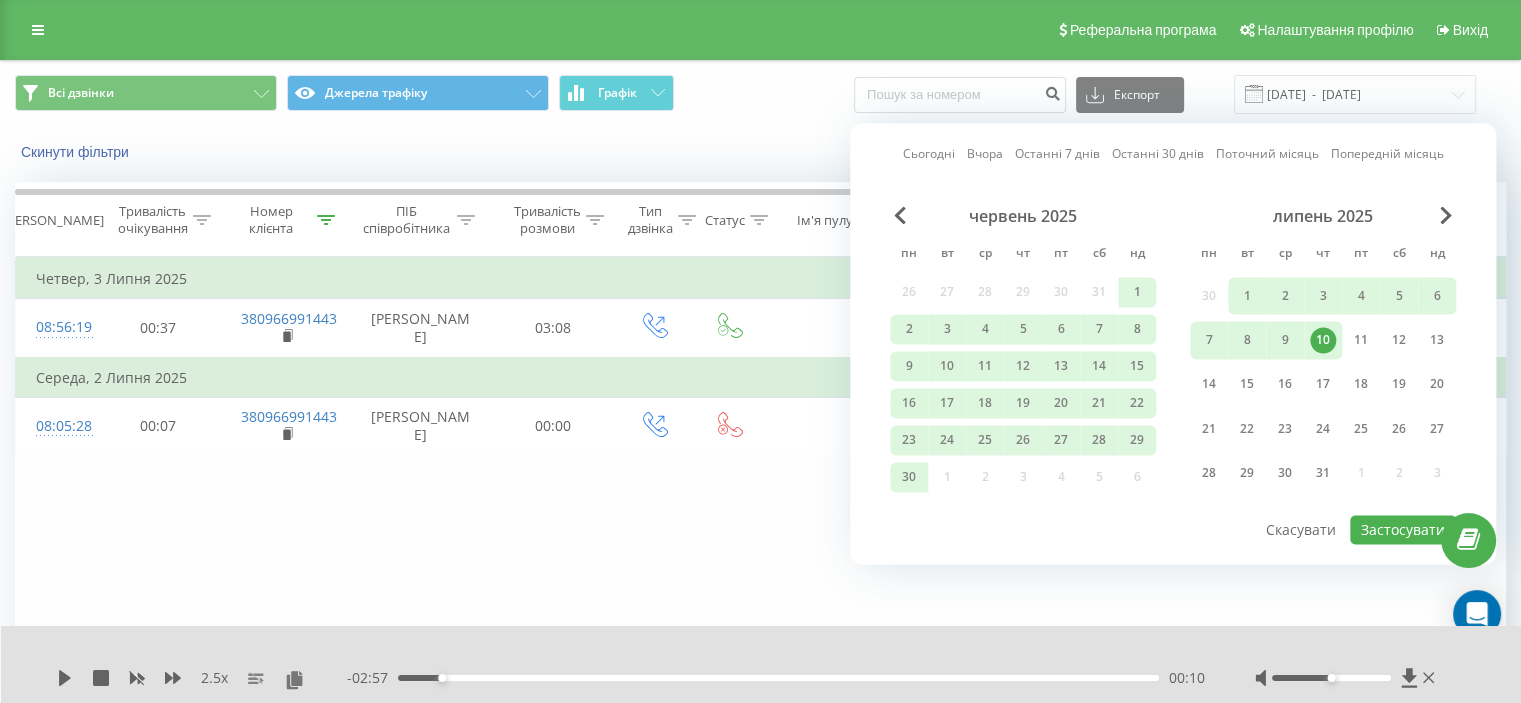 type on "[DATE]  -  [DATE]" 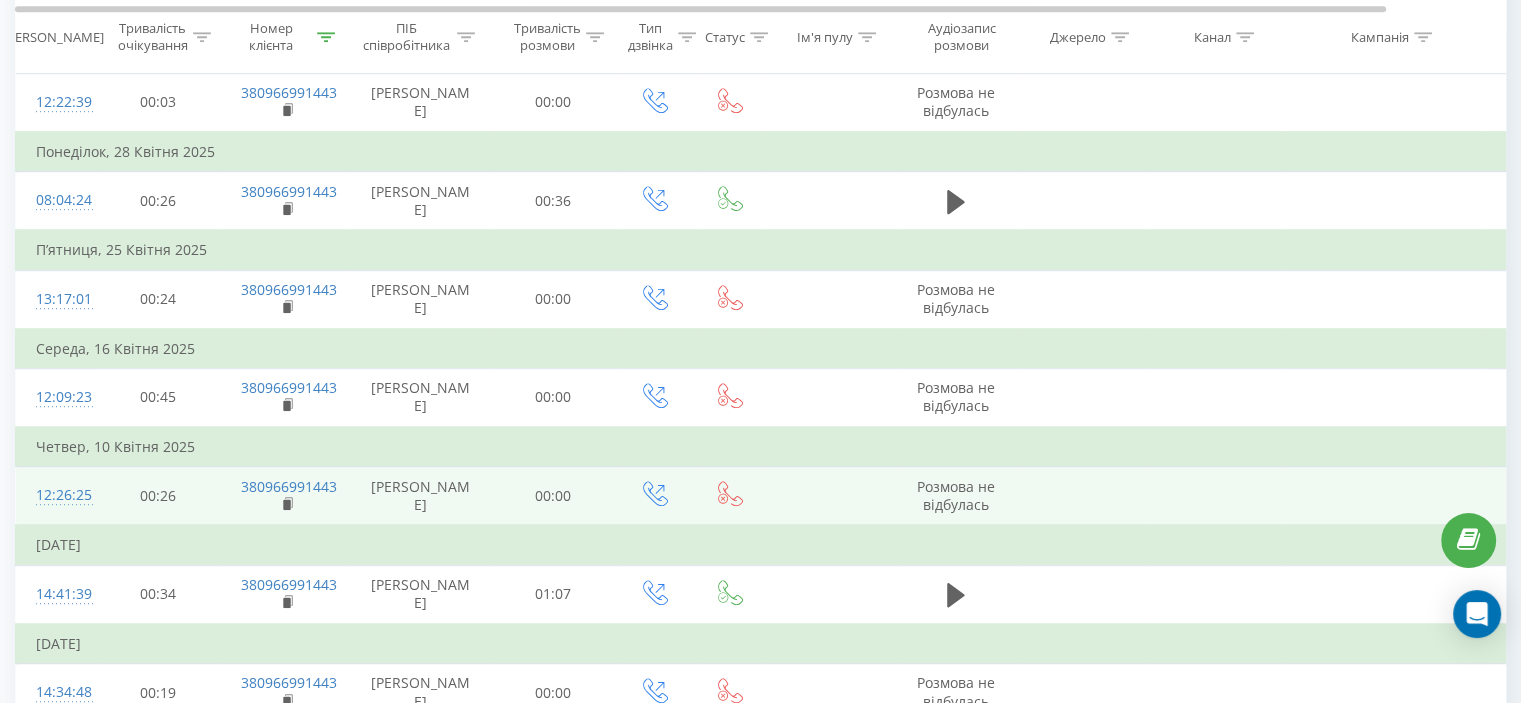 scroll, scrollTop: 1368, scrollLeft: 0, axis: vertical 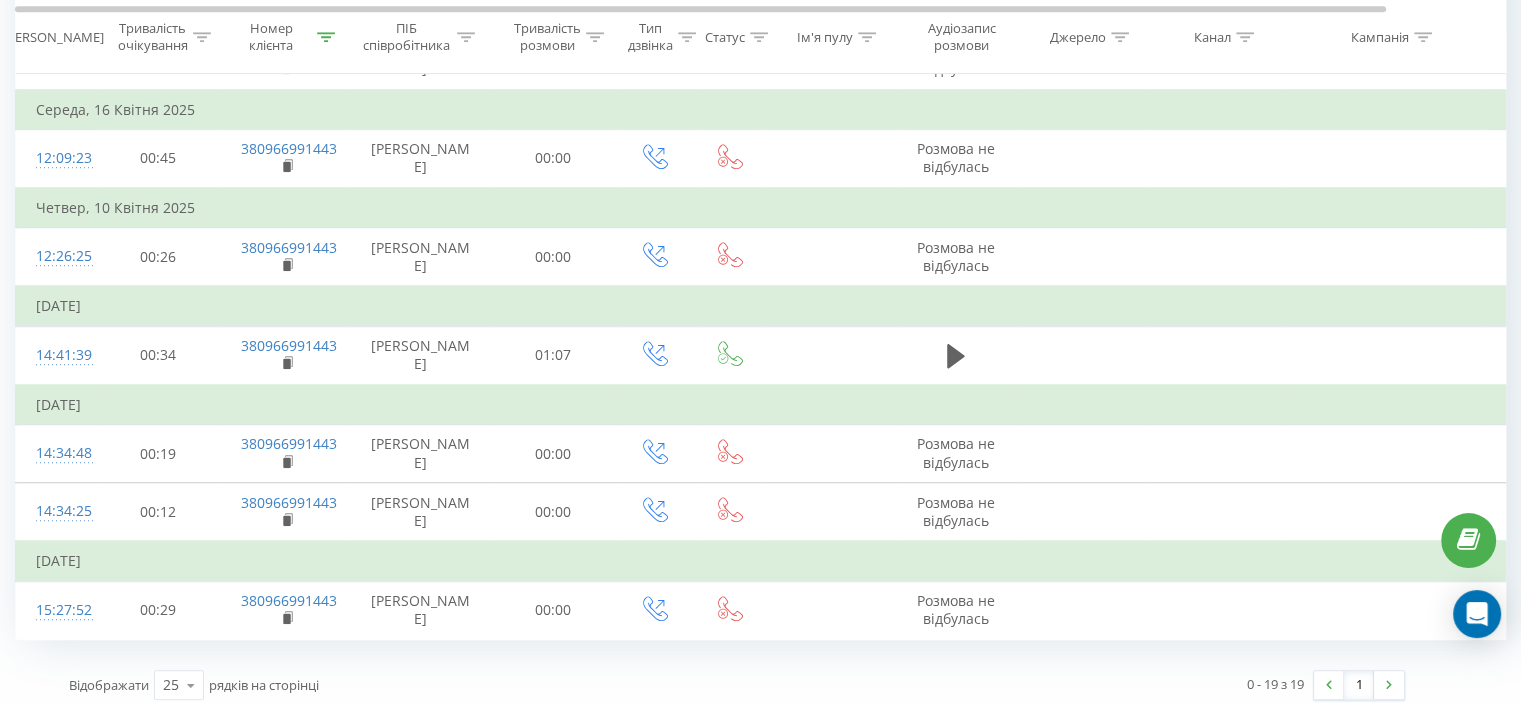 drag, startPoint x: 336, startPoint y: 38, endPoint x: 324, endPoint y: 38, distance: 12 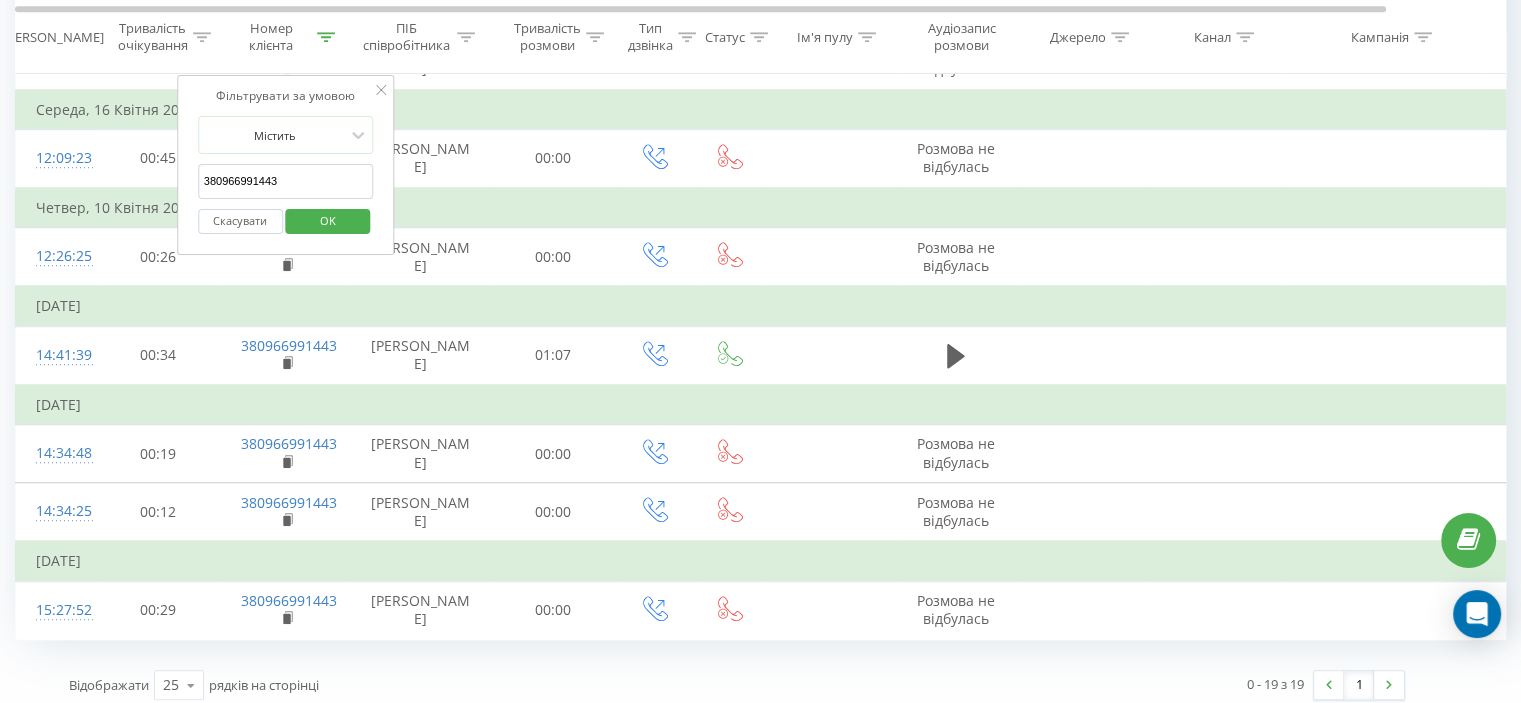 drag, startPoint x: 268, startPoint y: 189, endPoint x: 172, endPoint y: 185, distance: 96.0833 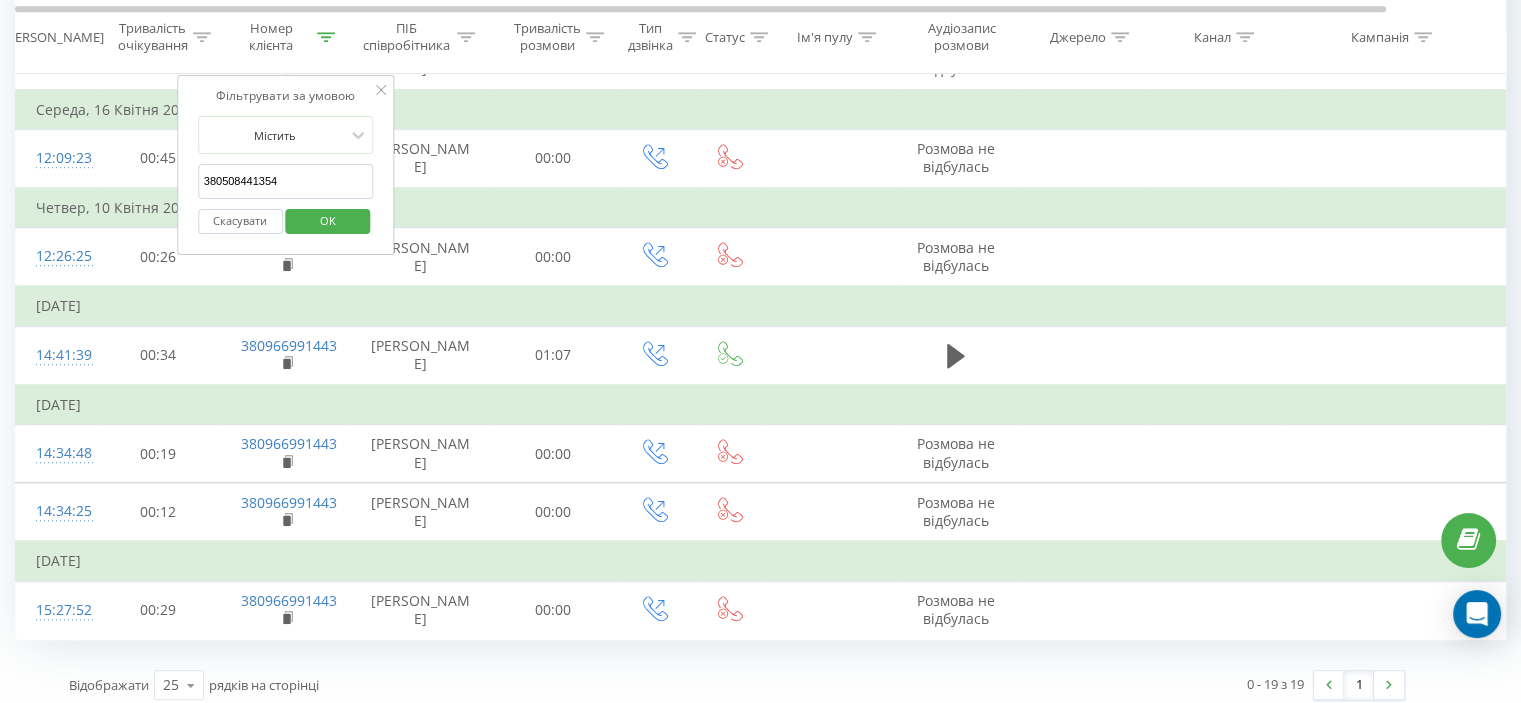 type on "380508441354" 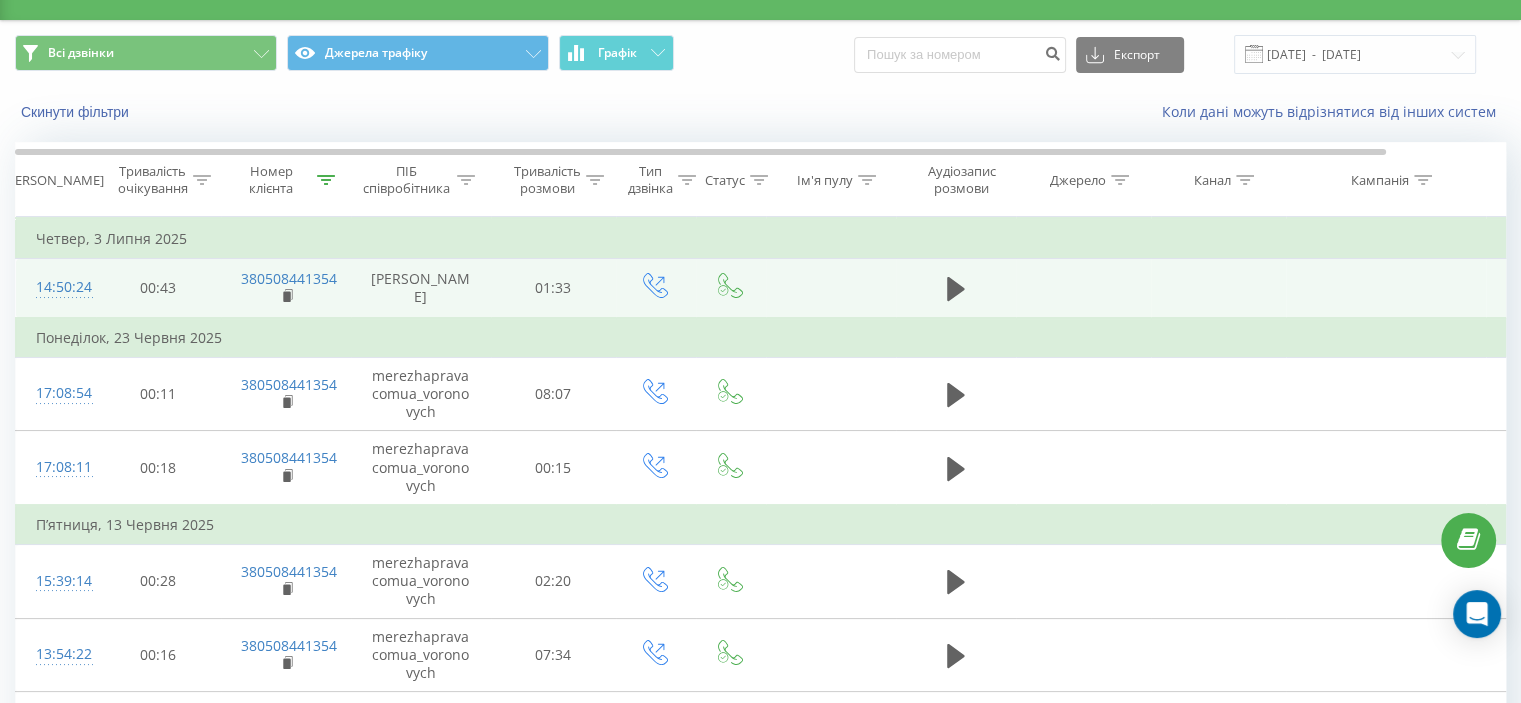 scroll, scrollTop: 0, scrollLeft: 0, axis: both 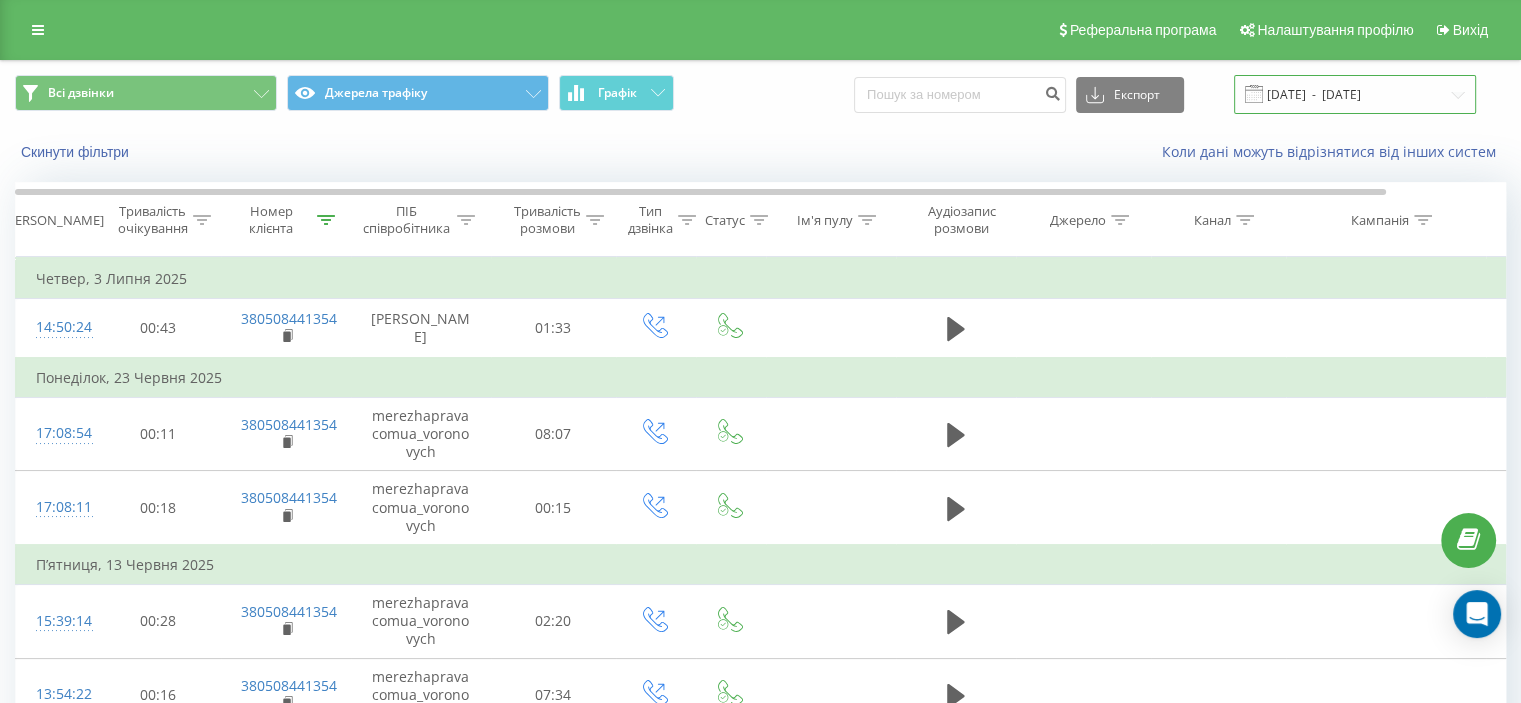 click on "[DATE]  -  [DATE]" at bounding box center (1355, 94) 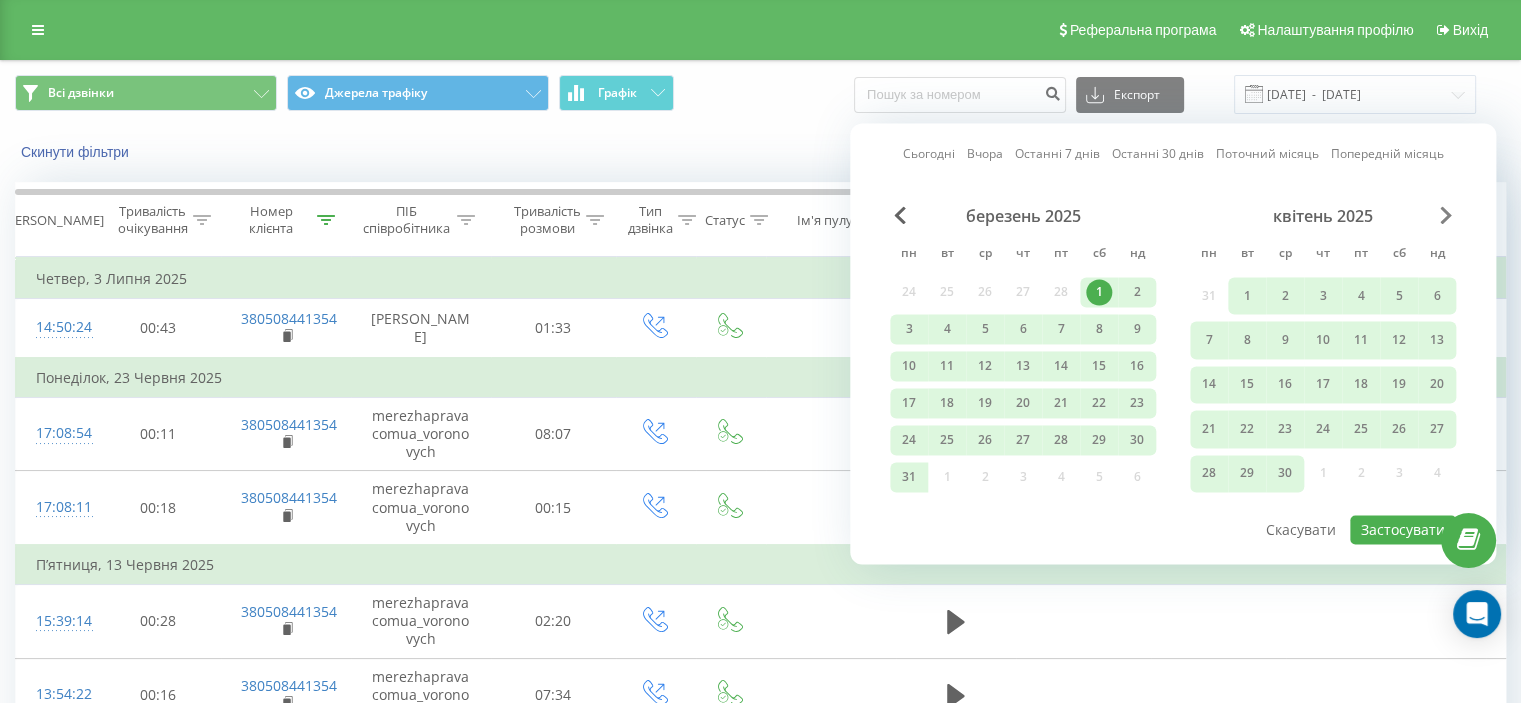 click at bounding box center [1446, 215] 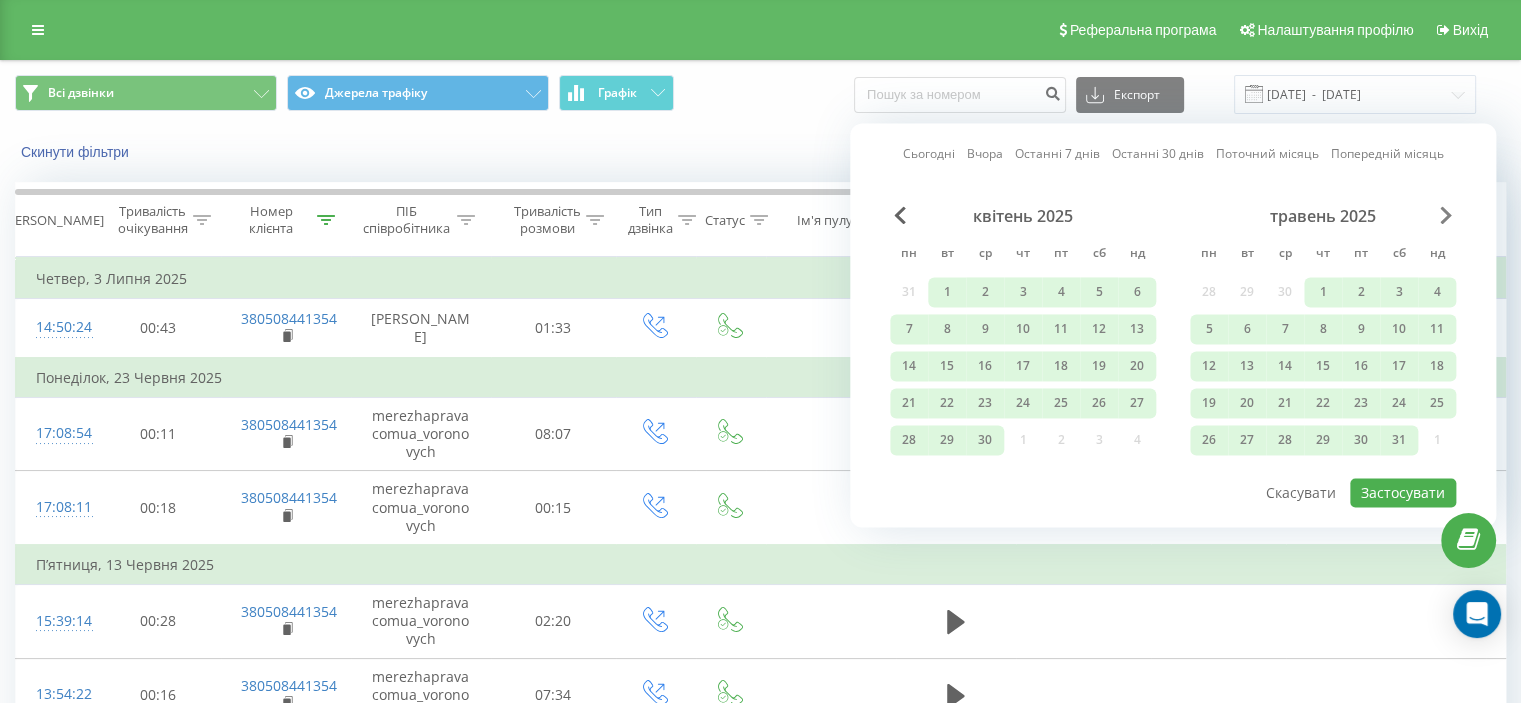 click at bounding box center [1446, 215] 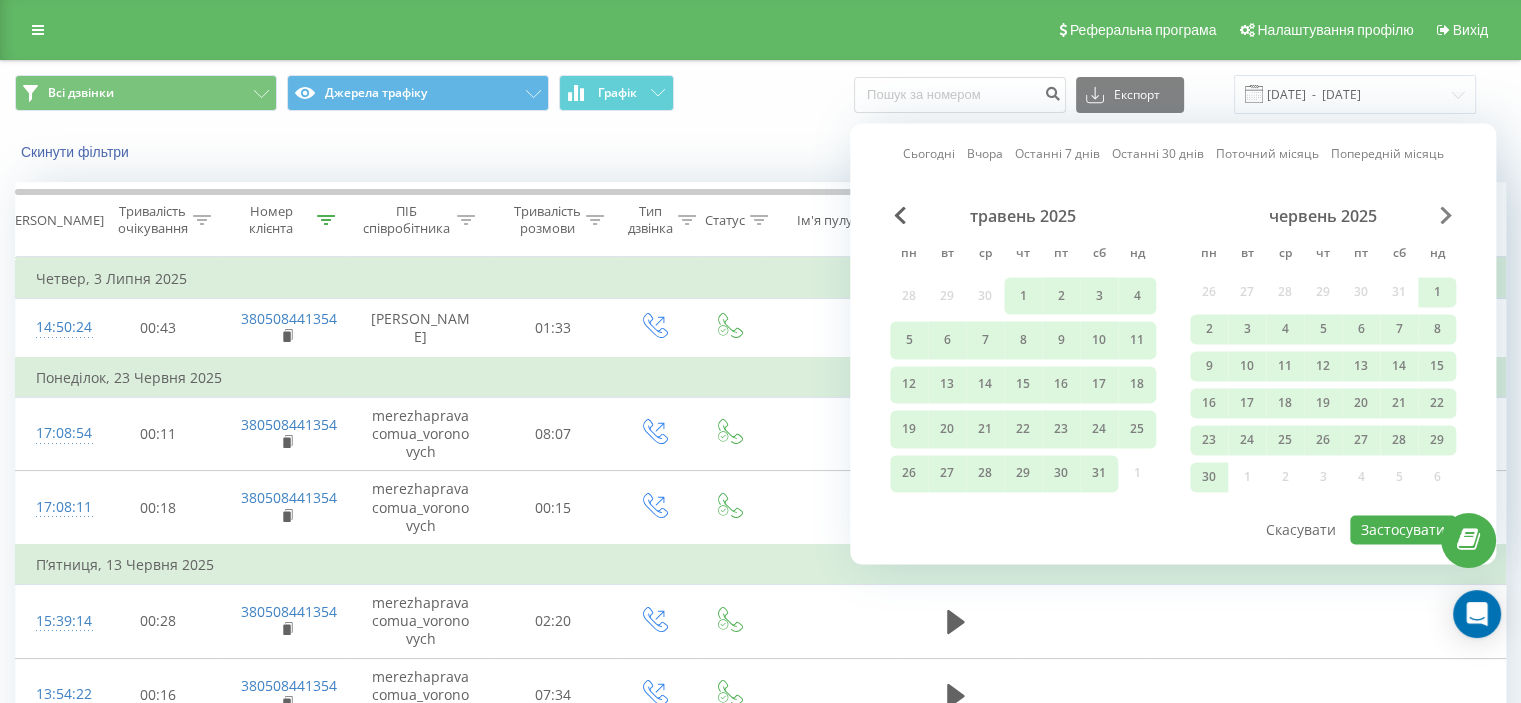 click at bounding box center [1446, 215] 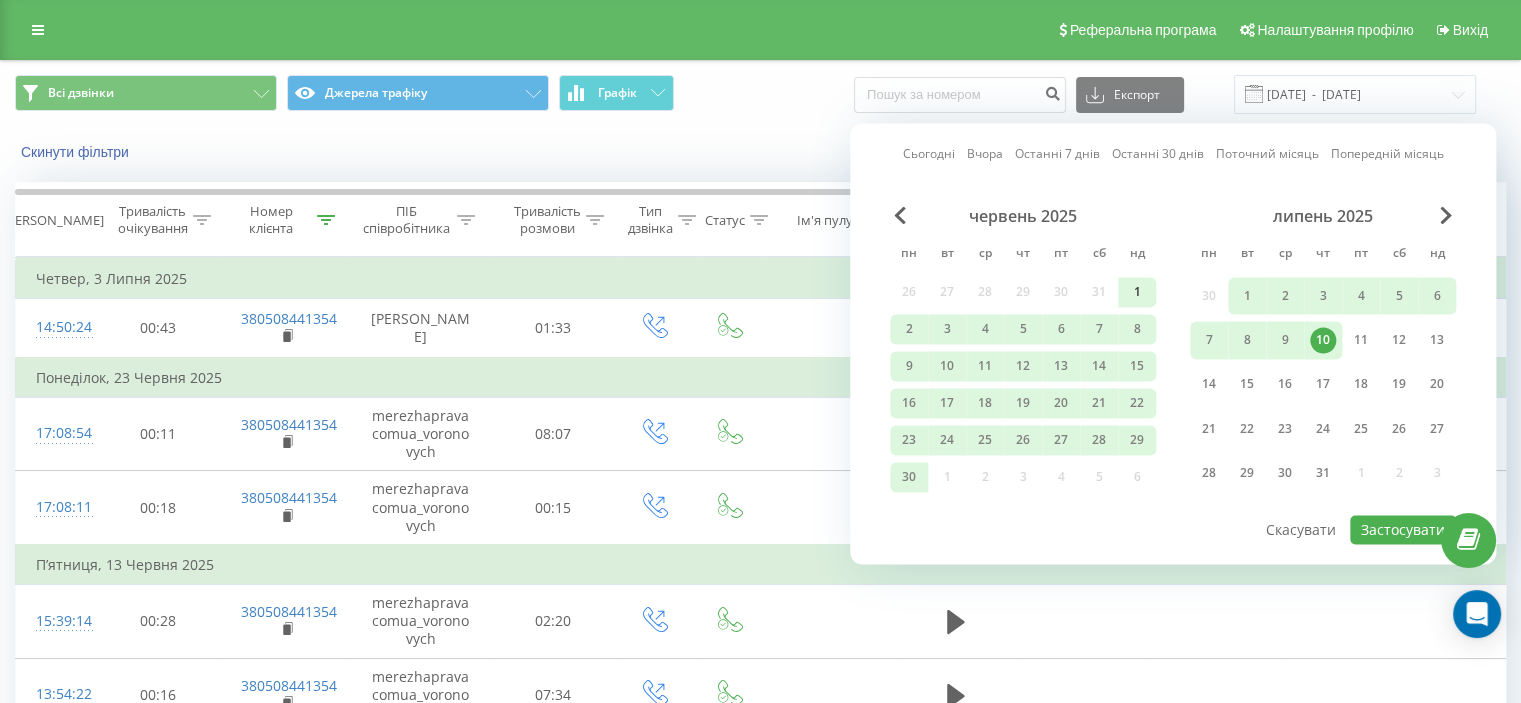 click on "1" at bounding box center (1137, 292) 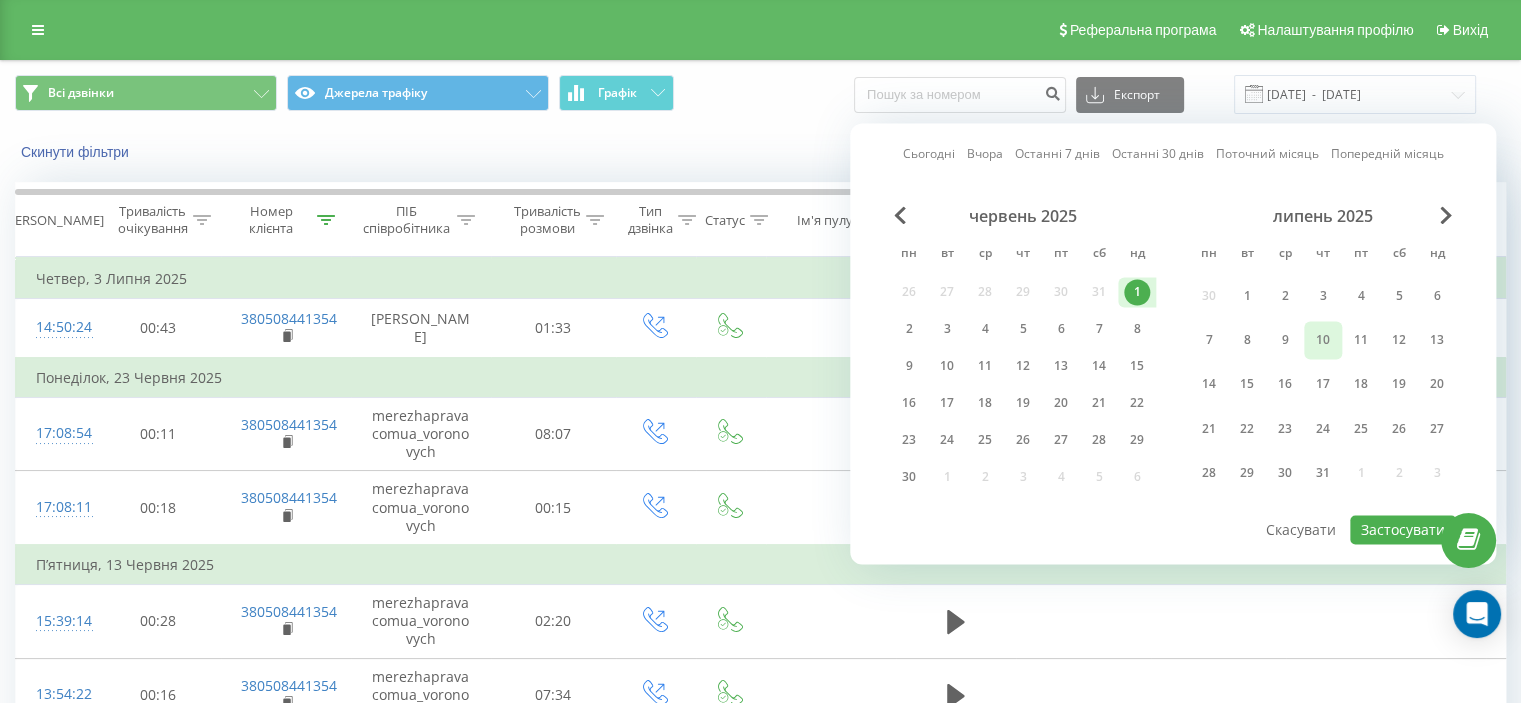 click on "10" at bounding box center (1323, 340) 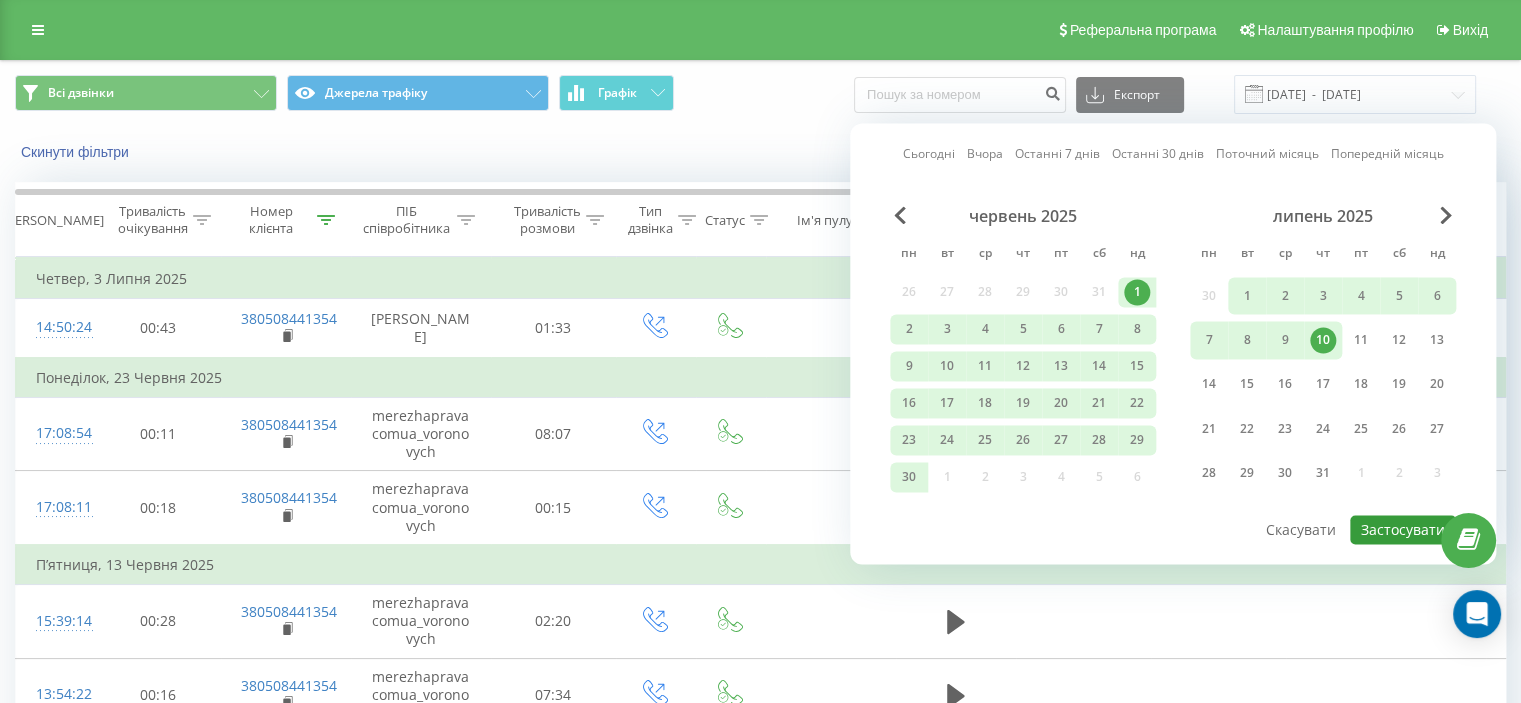 click on "Застосувати" at bounding box center [1403, 529] 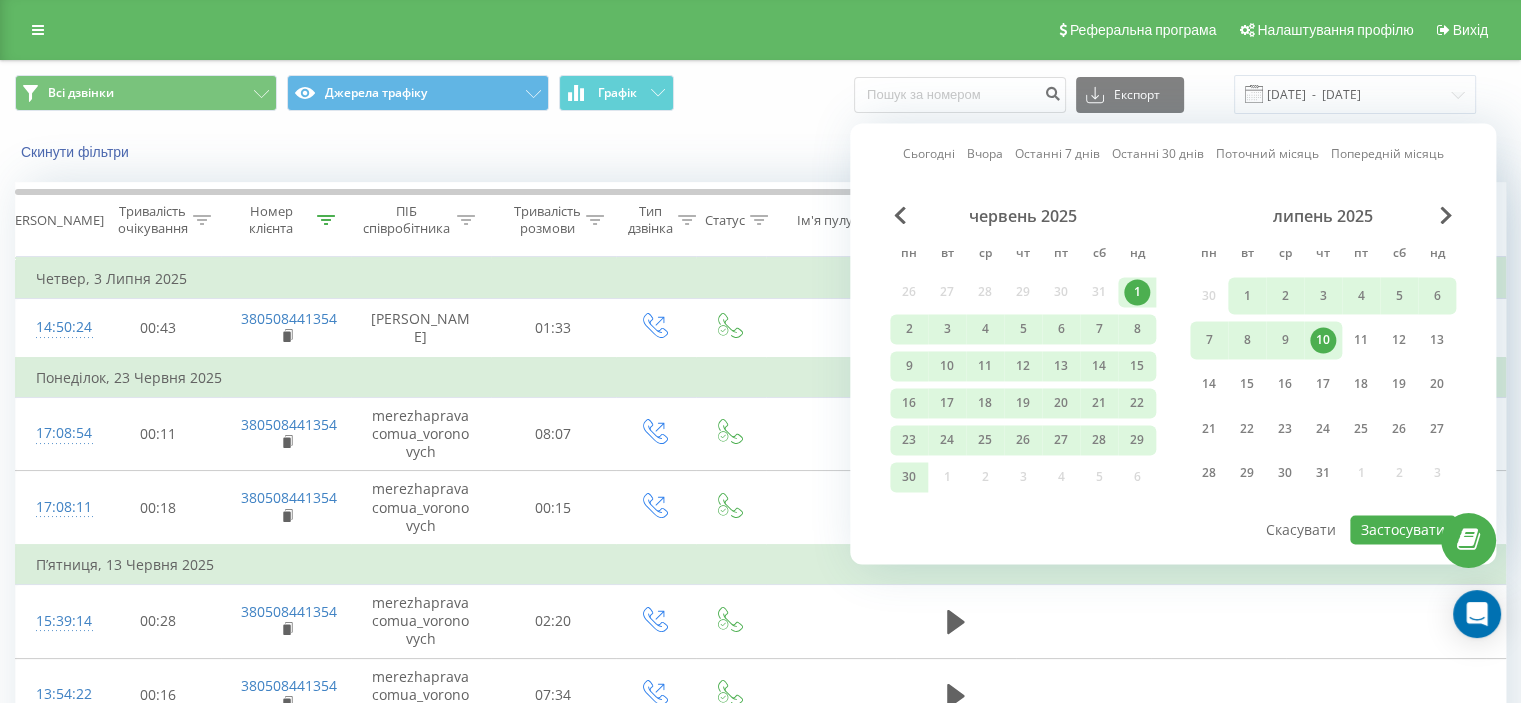 type on "[DATE]  -  [DATE]" 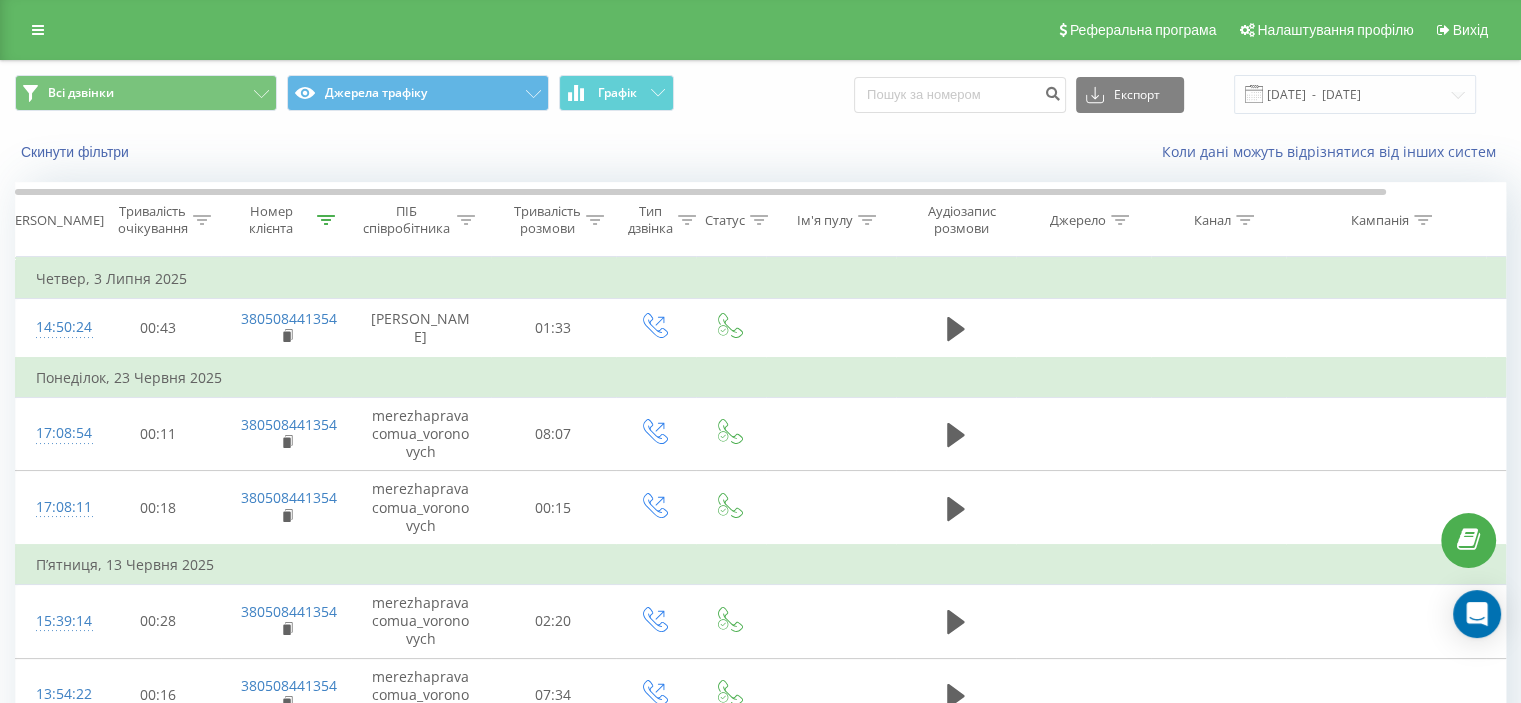 click on "Номер клієнта" at bounding box center (286, 220) 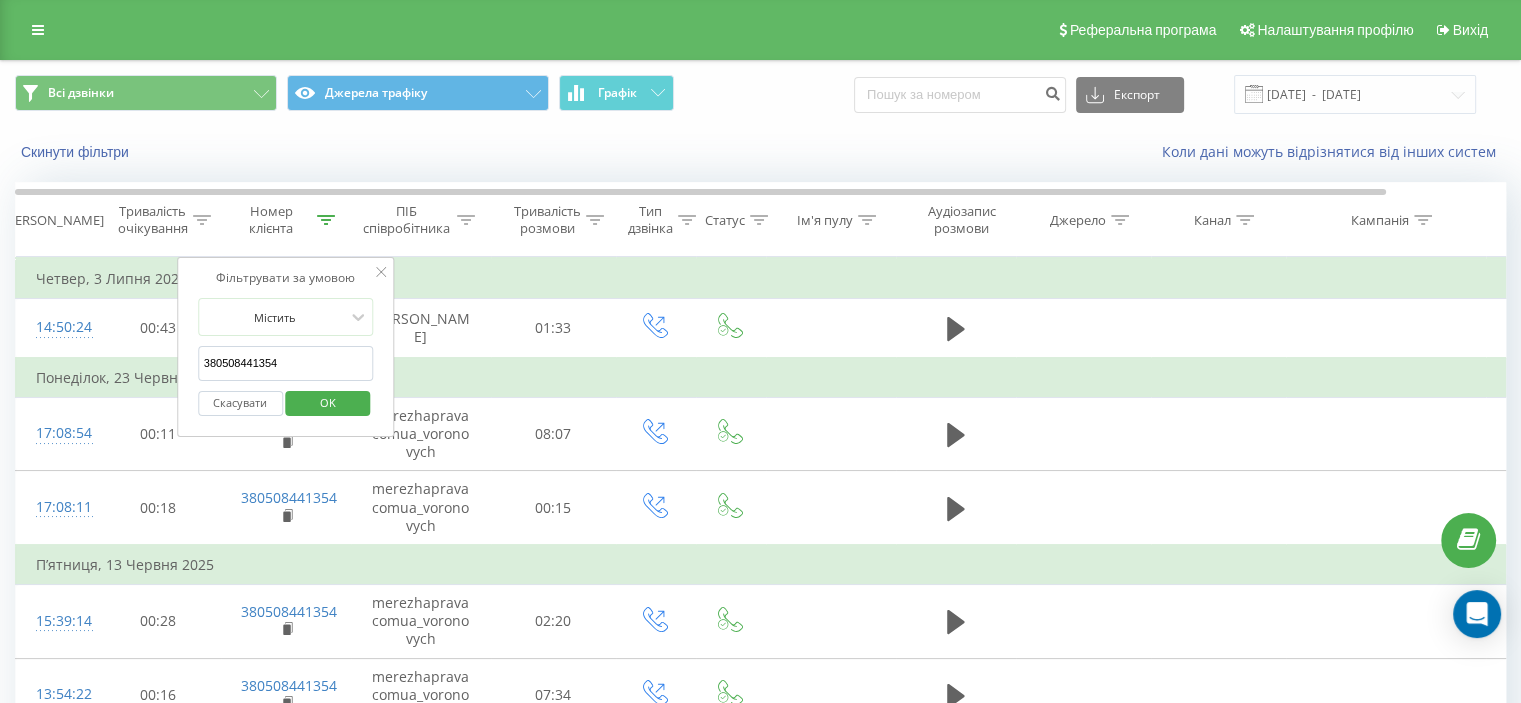click on "Номер клієнта" at bounding box center [286, 220] 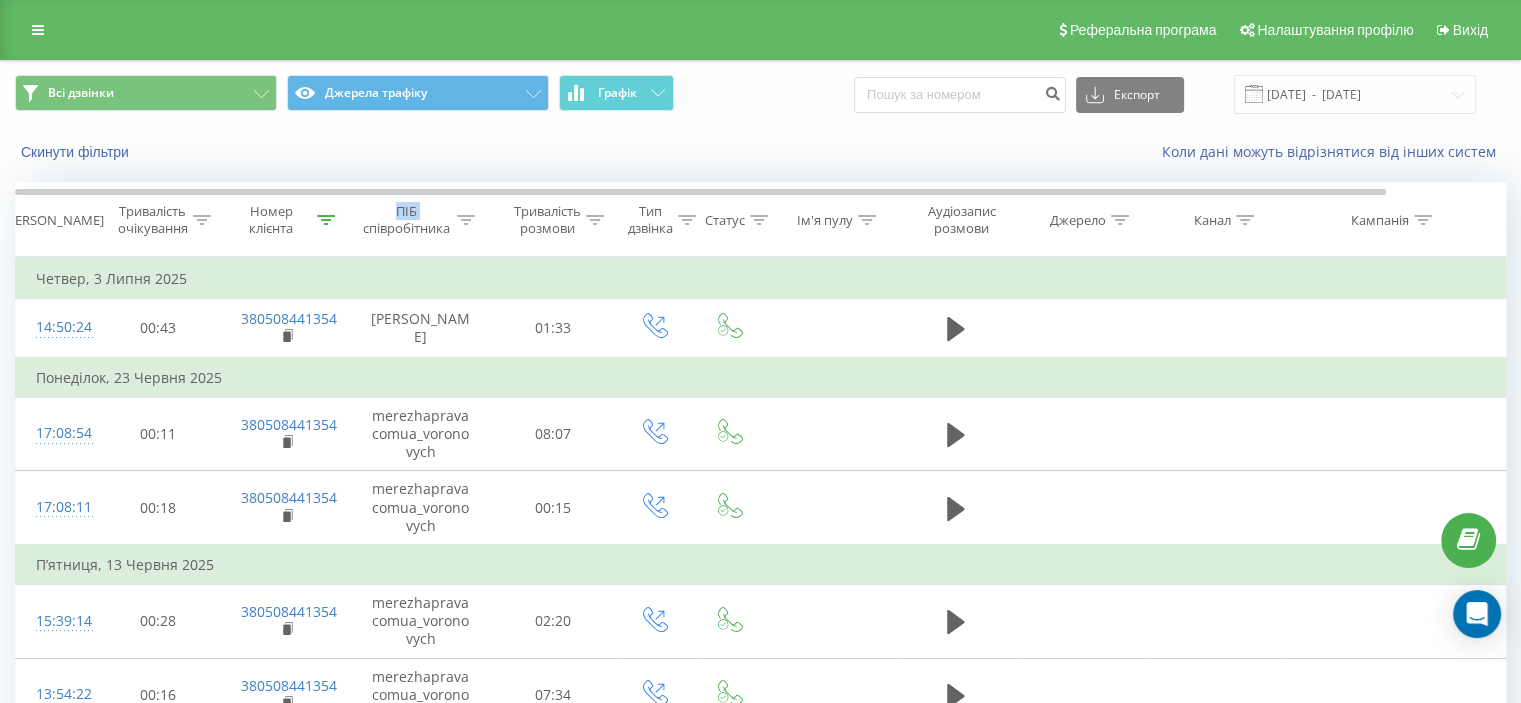 click on "Номер клієнта" at bounding box center (286, 220) 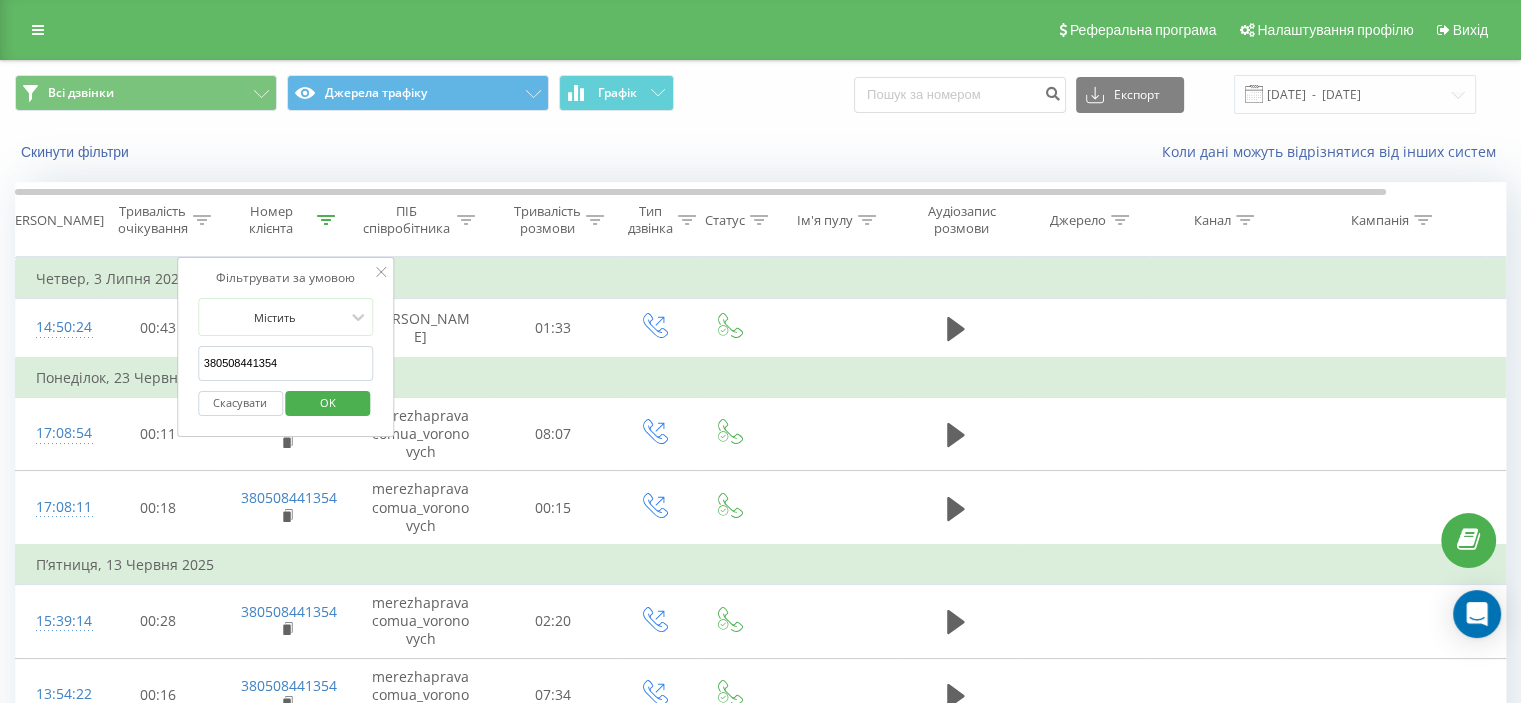drag, startPoint x: 308, startPoint y: 367, endPoint x: 312, endPoint y: 406, distance: 39.20459 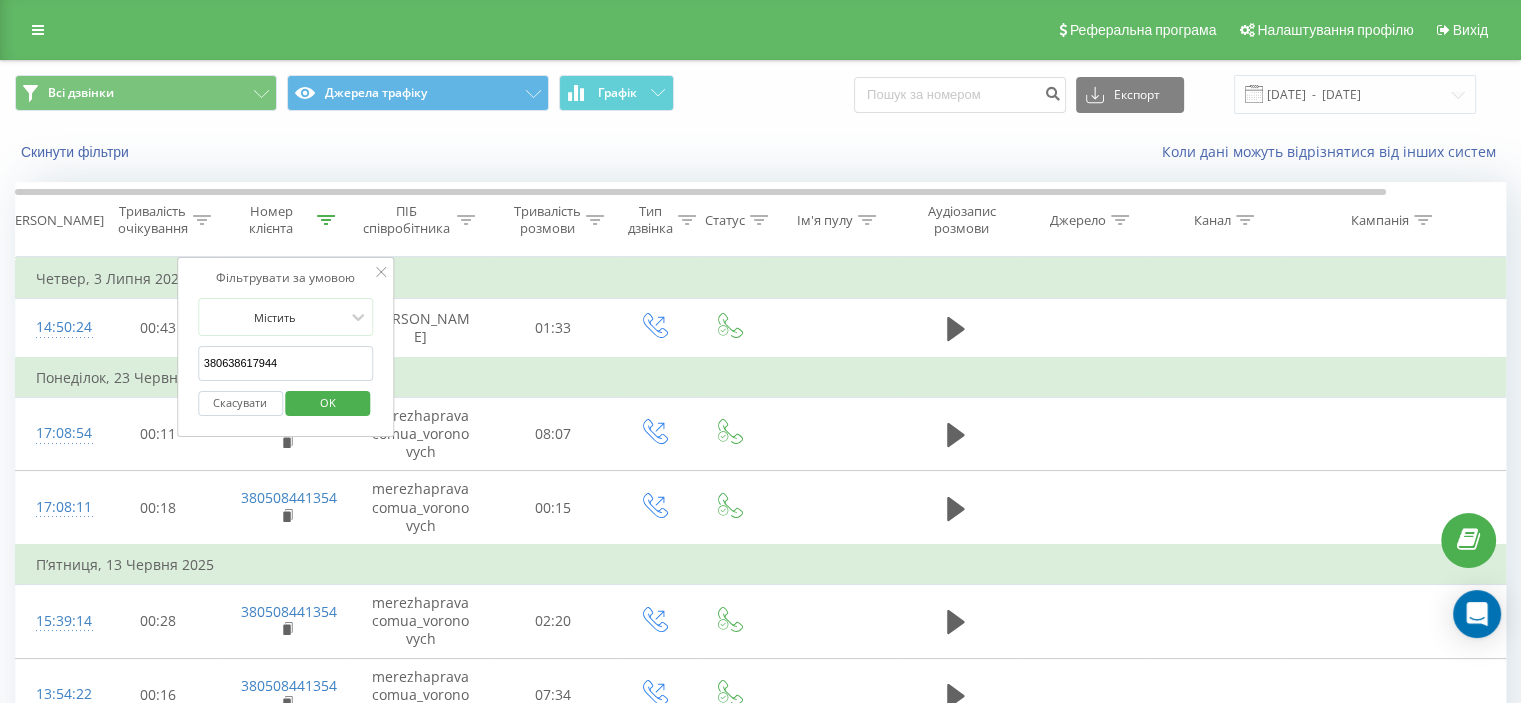 click on "OK" at bounding box center [328, 402] 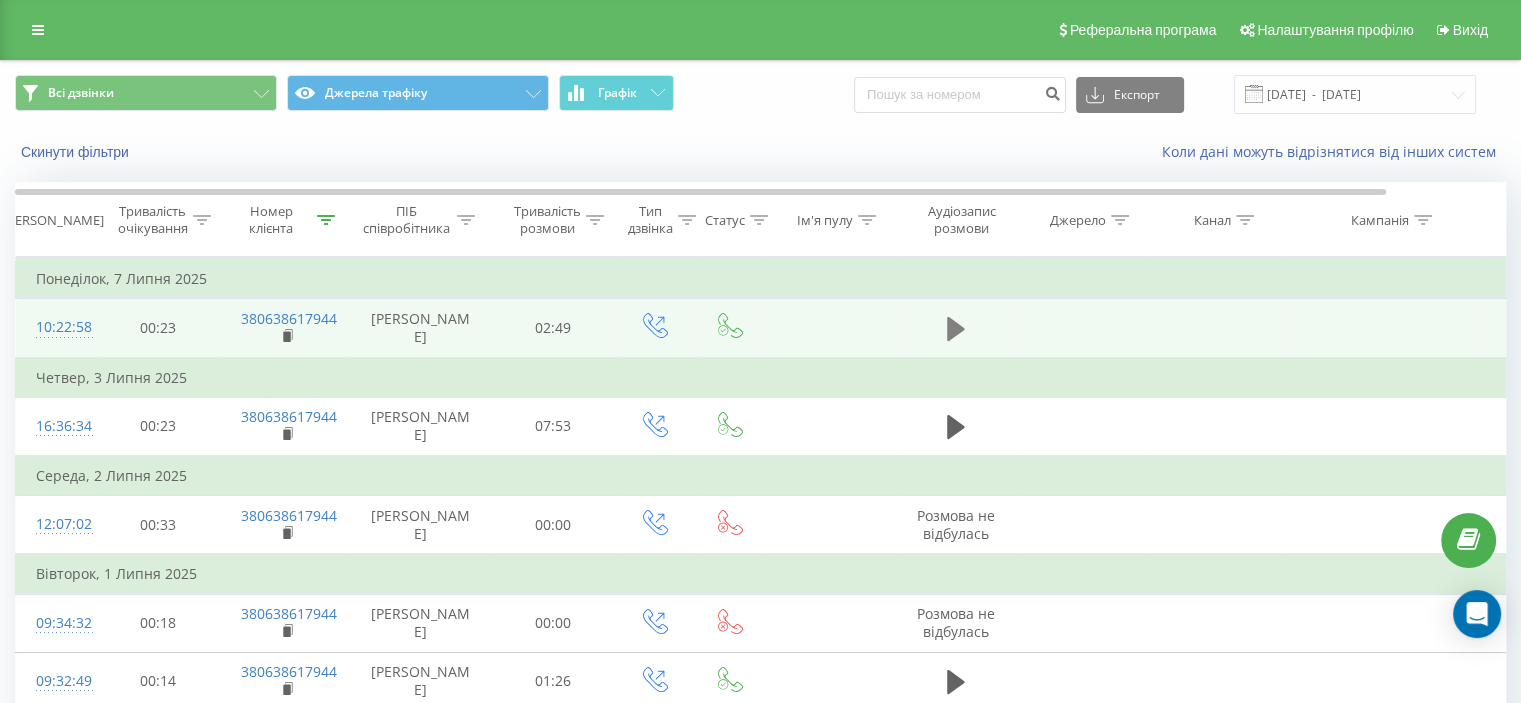 click 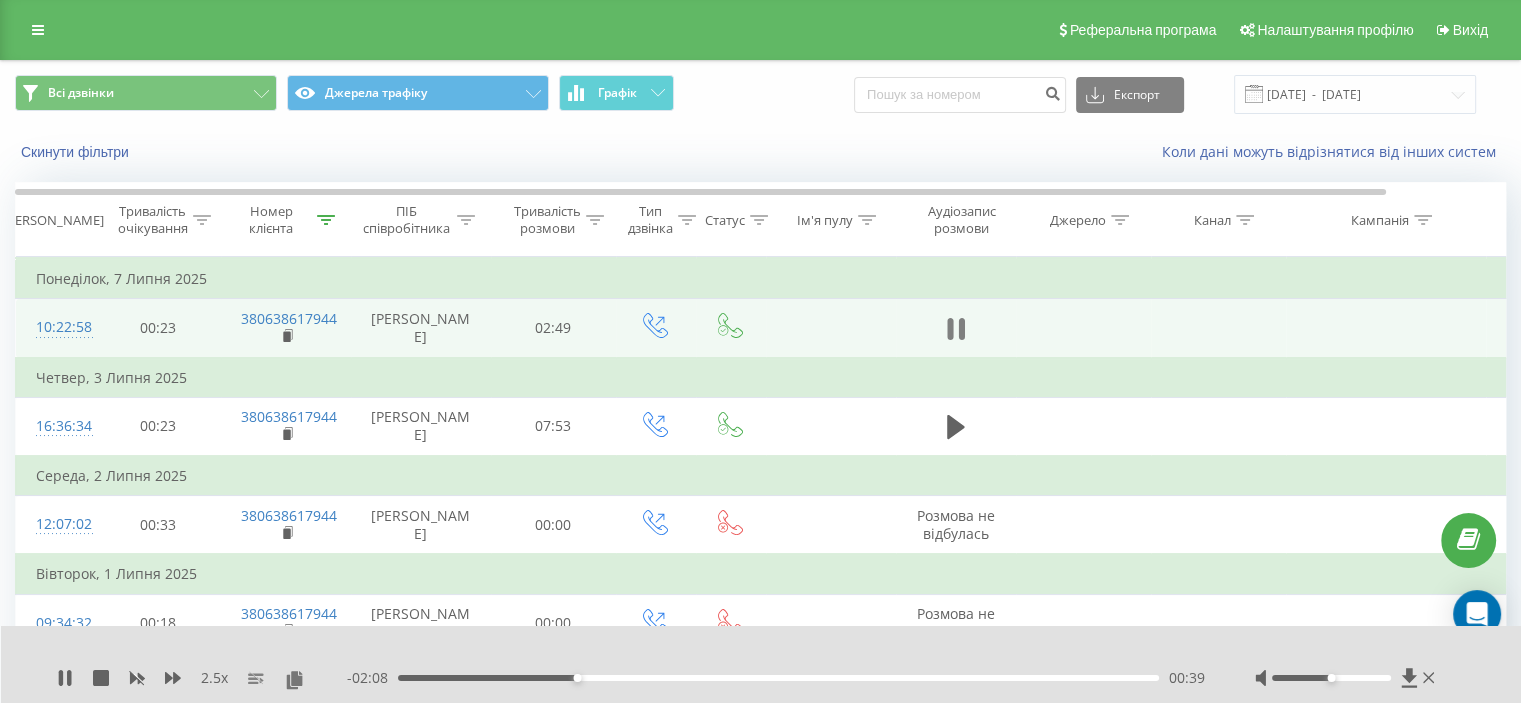 click 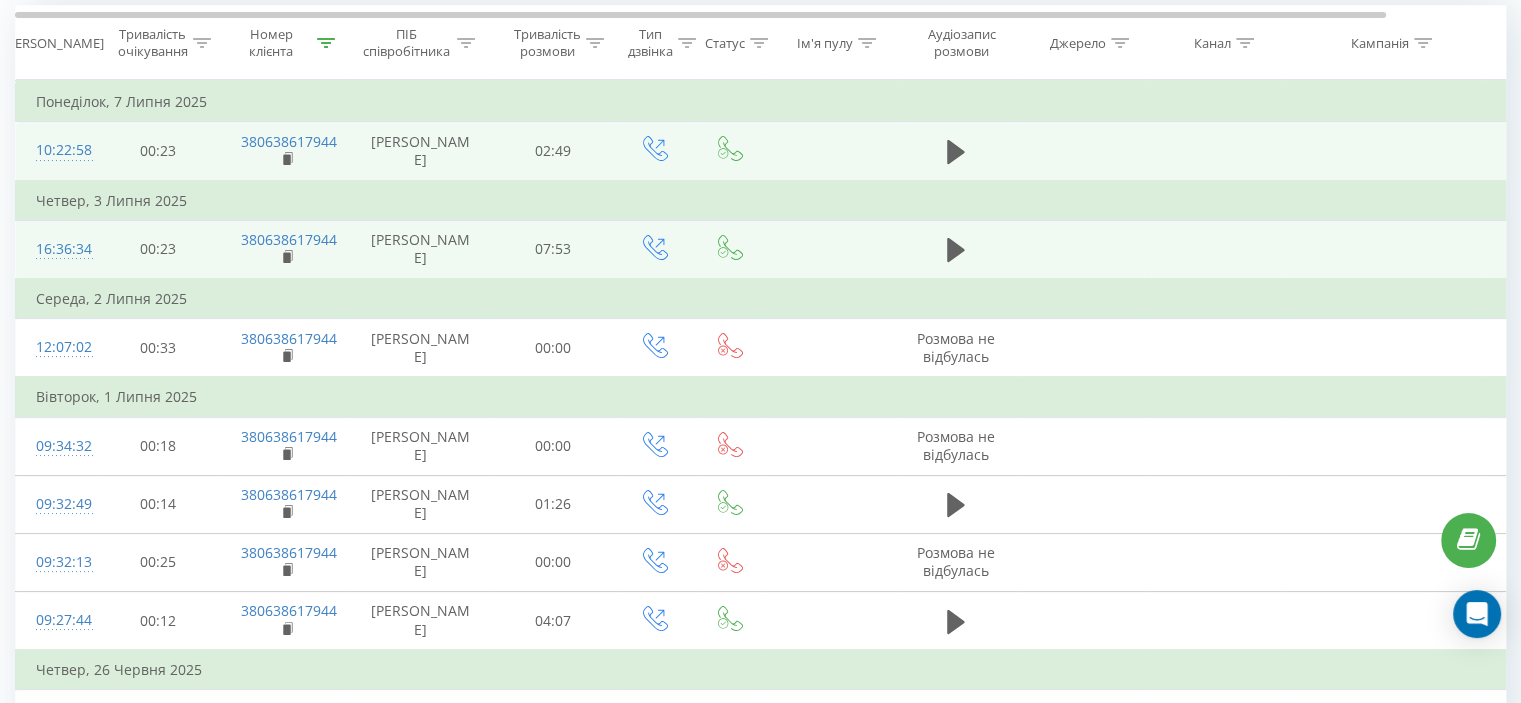 scroll, scrollTop: 92, scrollLeft: 0, axis: vertical 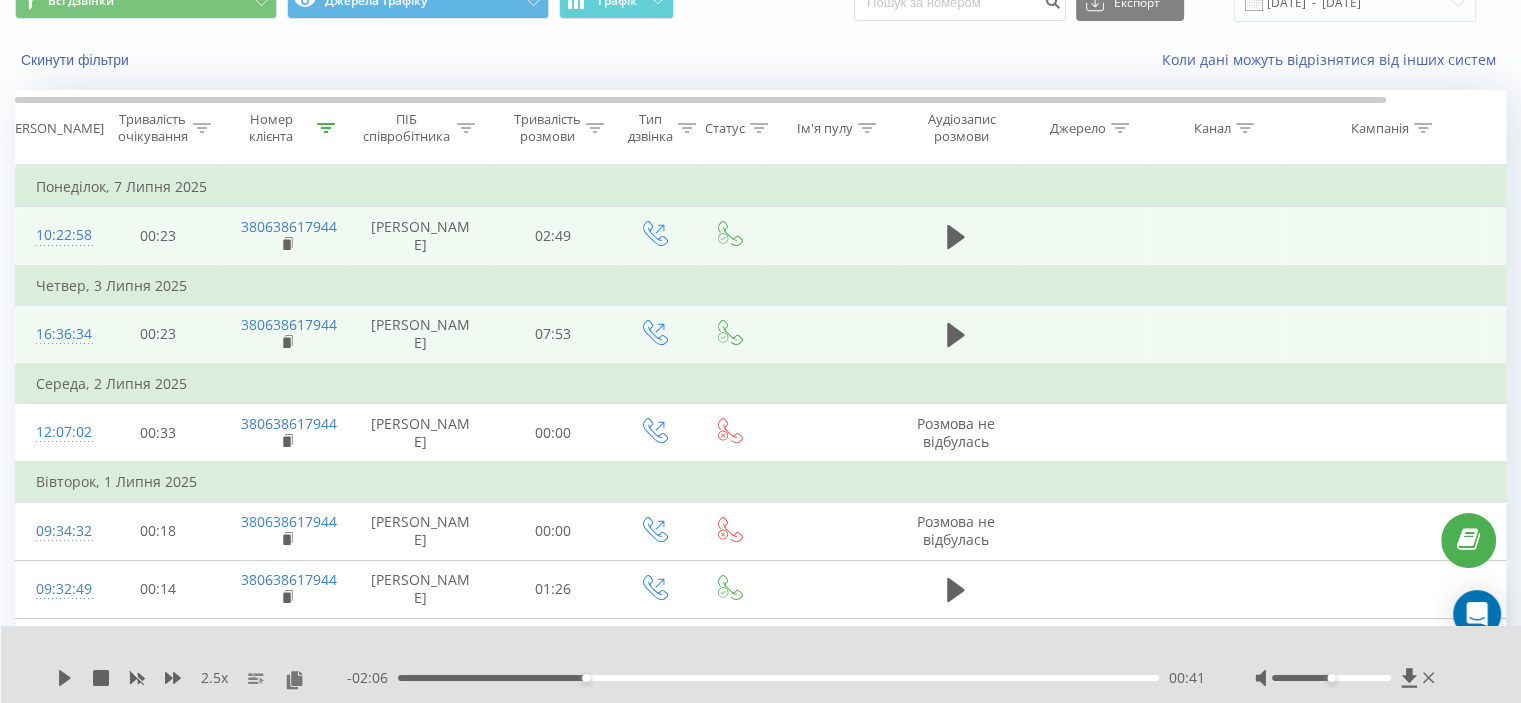 click on "07:53" at bounding box center [553, 334] 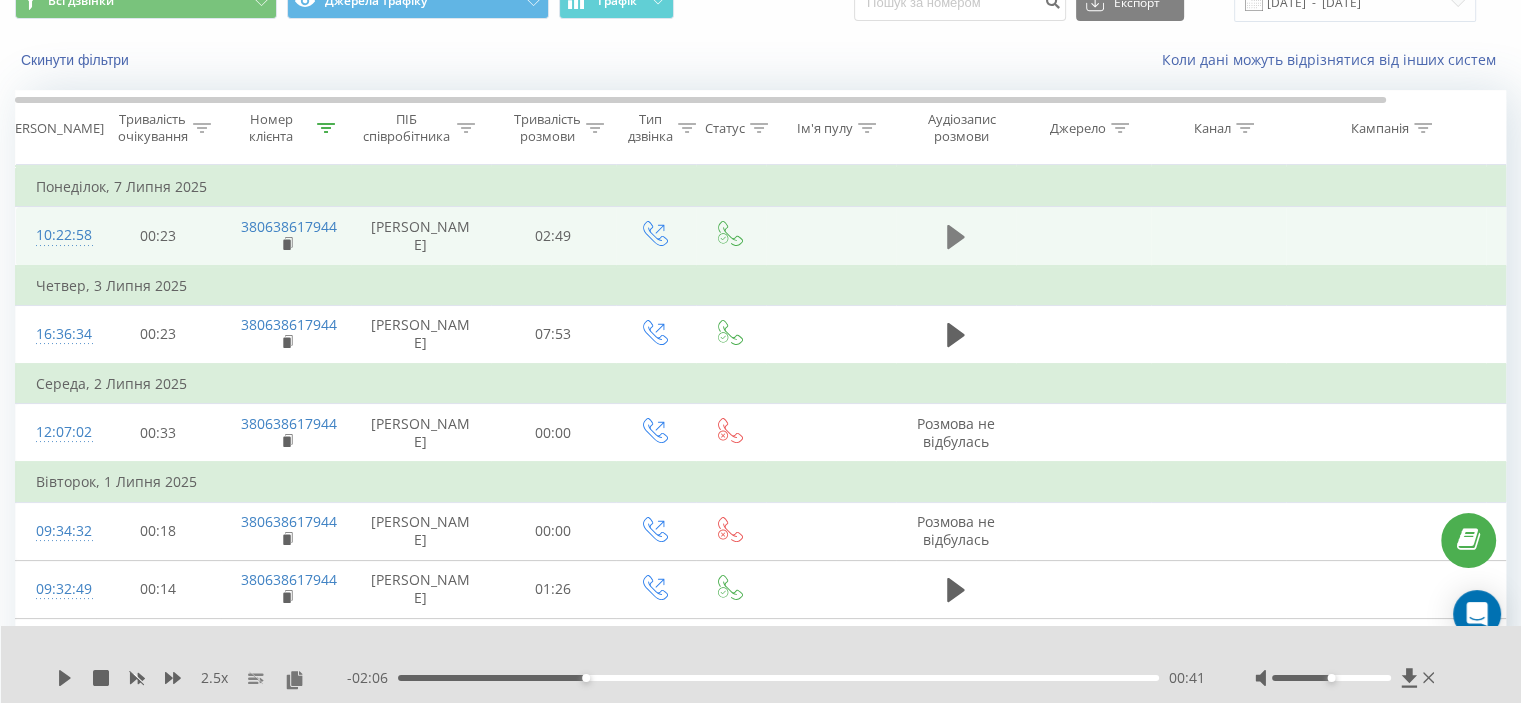click at bounding box center [956, 237] 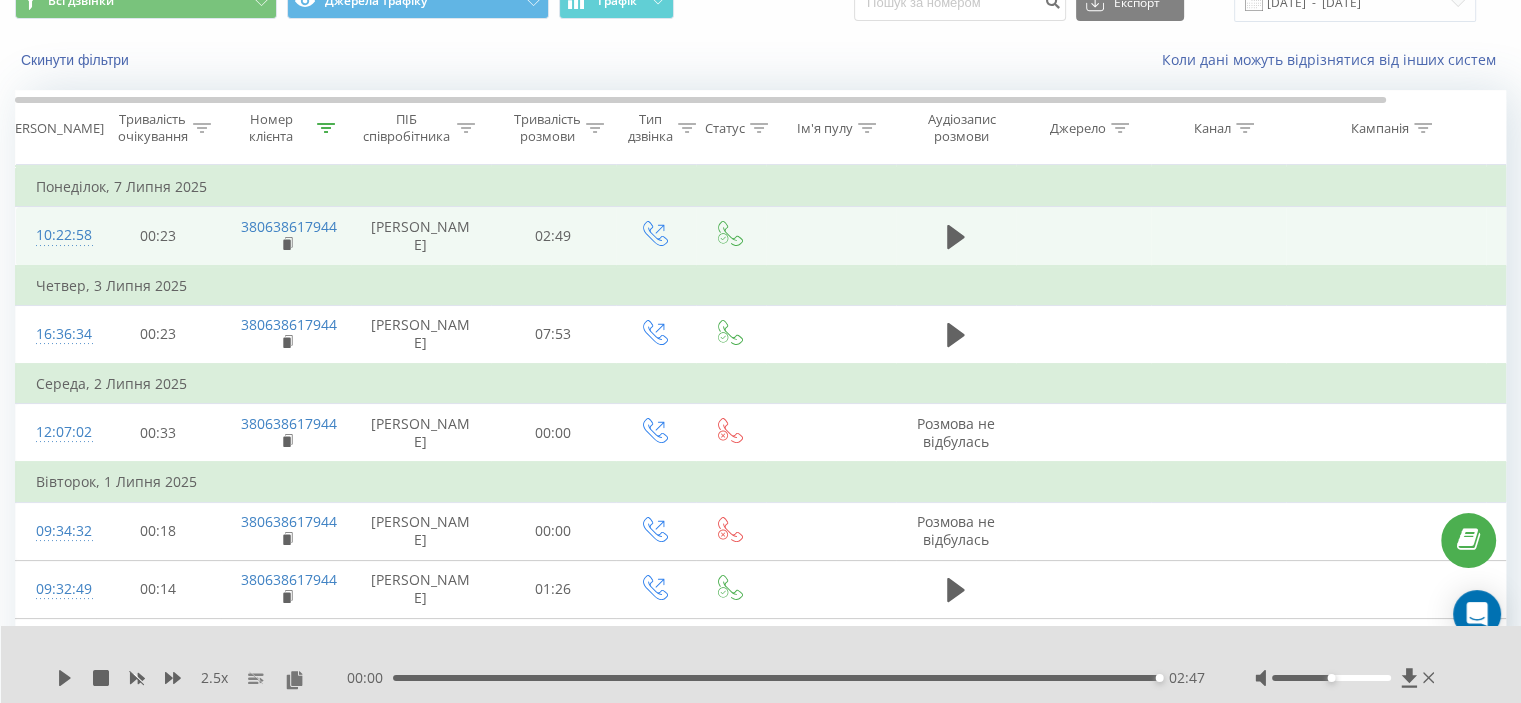 click 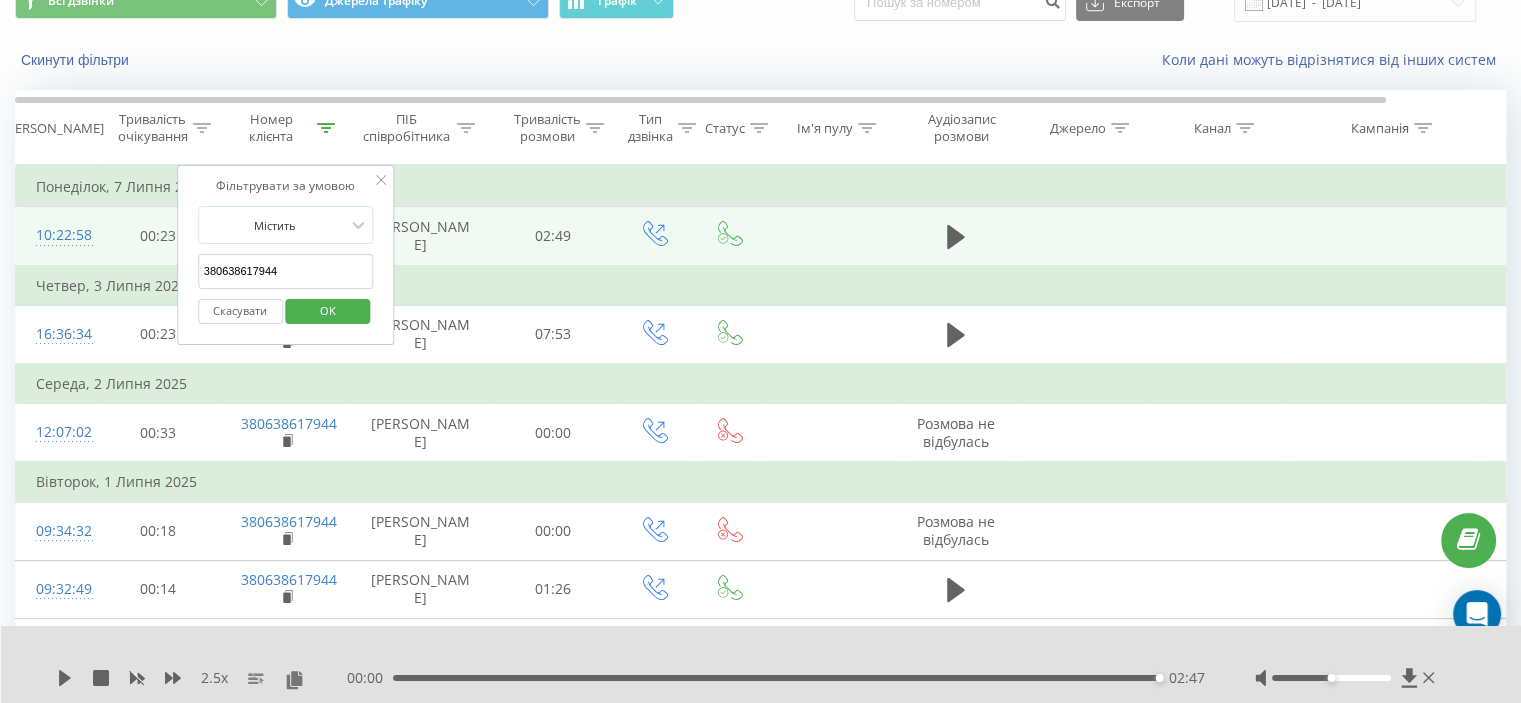 drag, startPoint x: 292, startPoint y: 279, endPoint x: 220, endPoint y: 282, distance: 72.06247 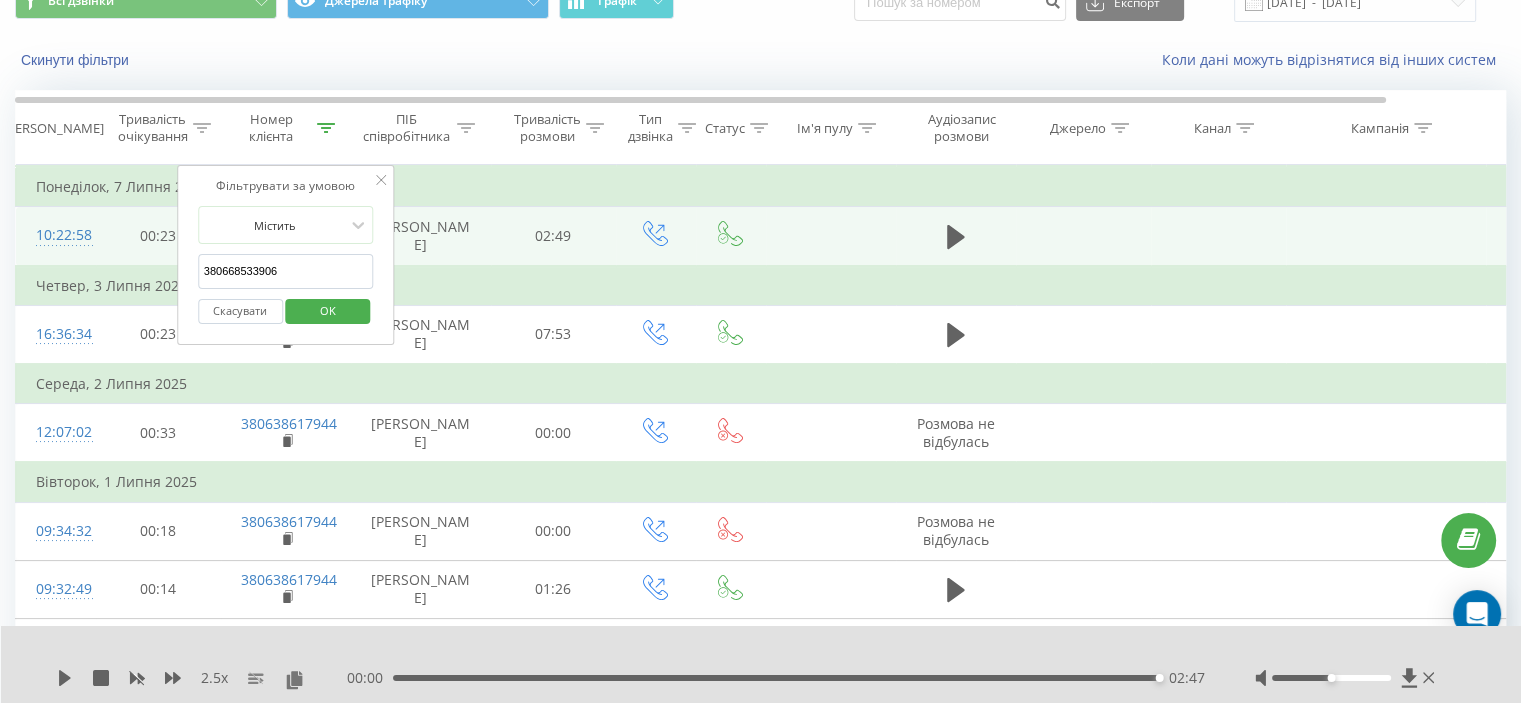 type on "380668533906" 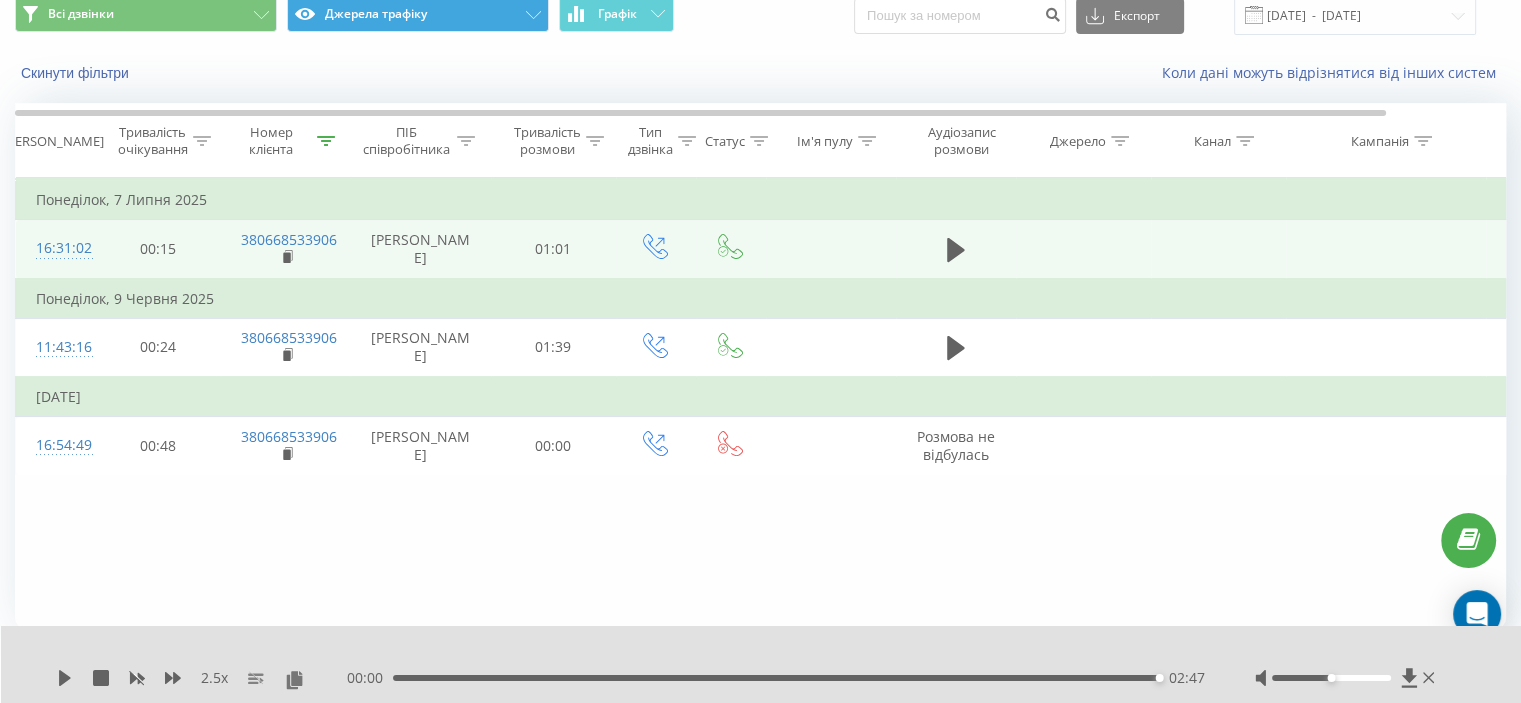 scroll, scrollTop: 78, scrollLeft: 0, axis: vertical 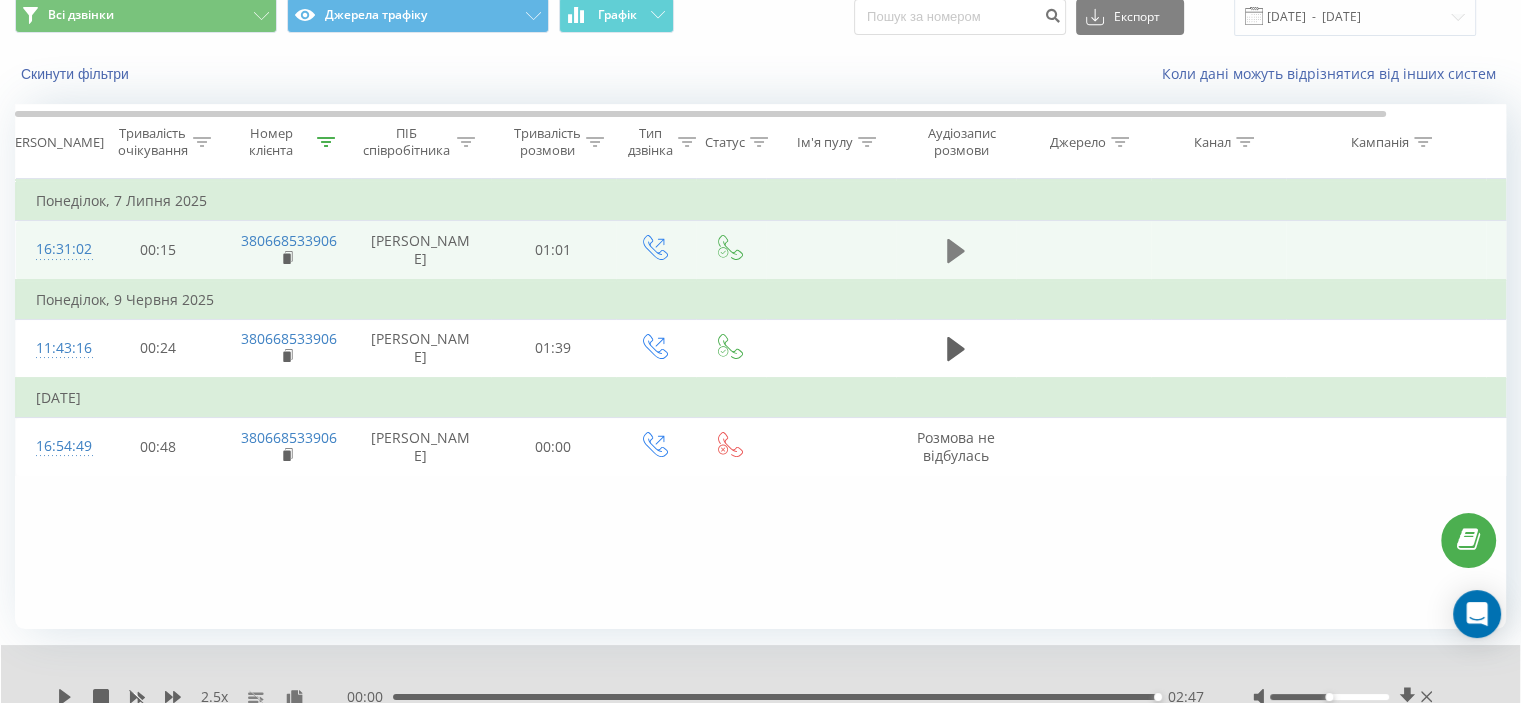 click 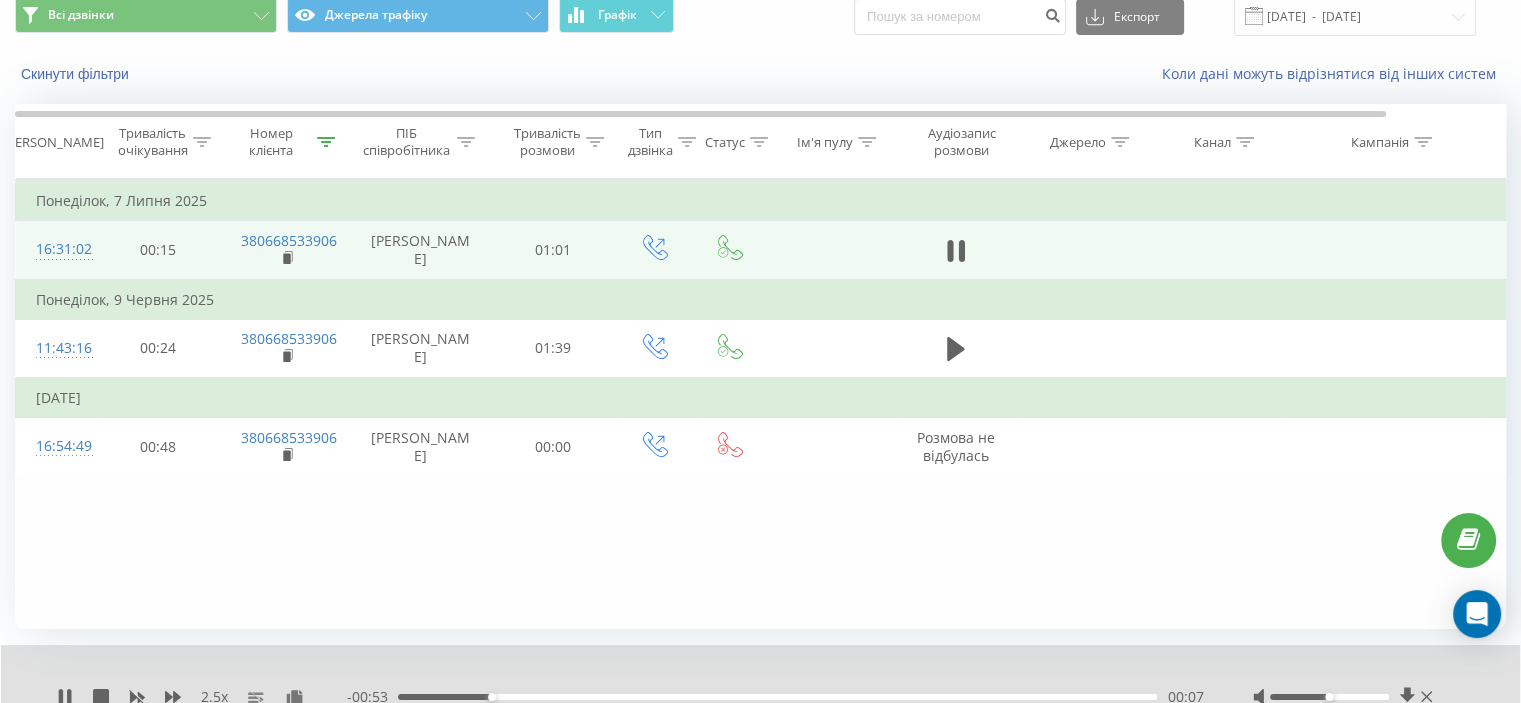 click at bounding box center (956, 250) 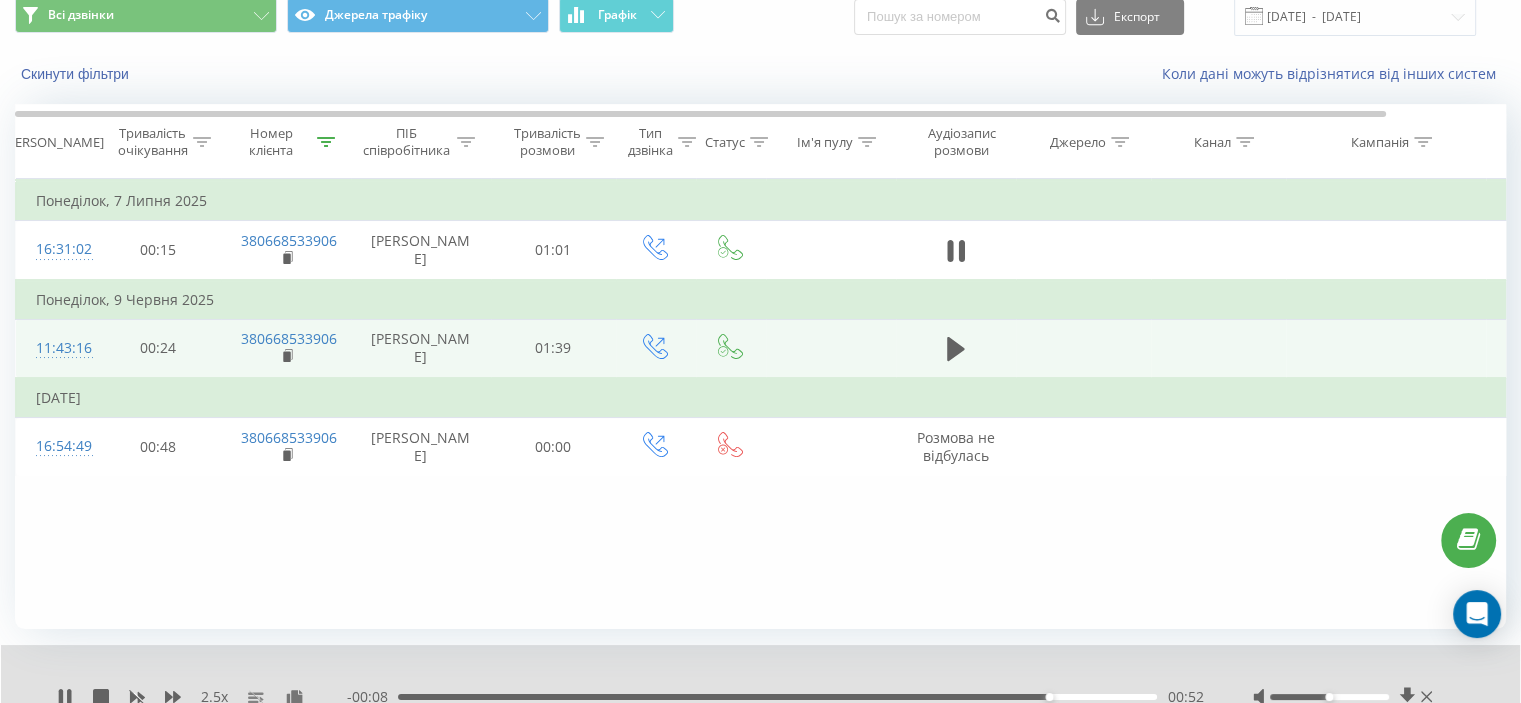 scroll, scrollTop: 155, scrollLeft: 0, axis: vertical 